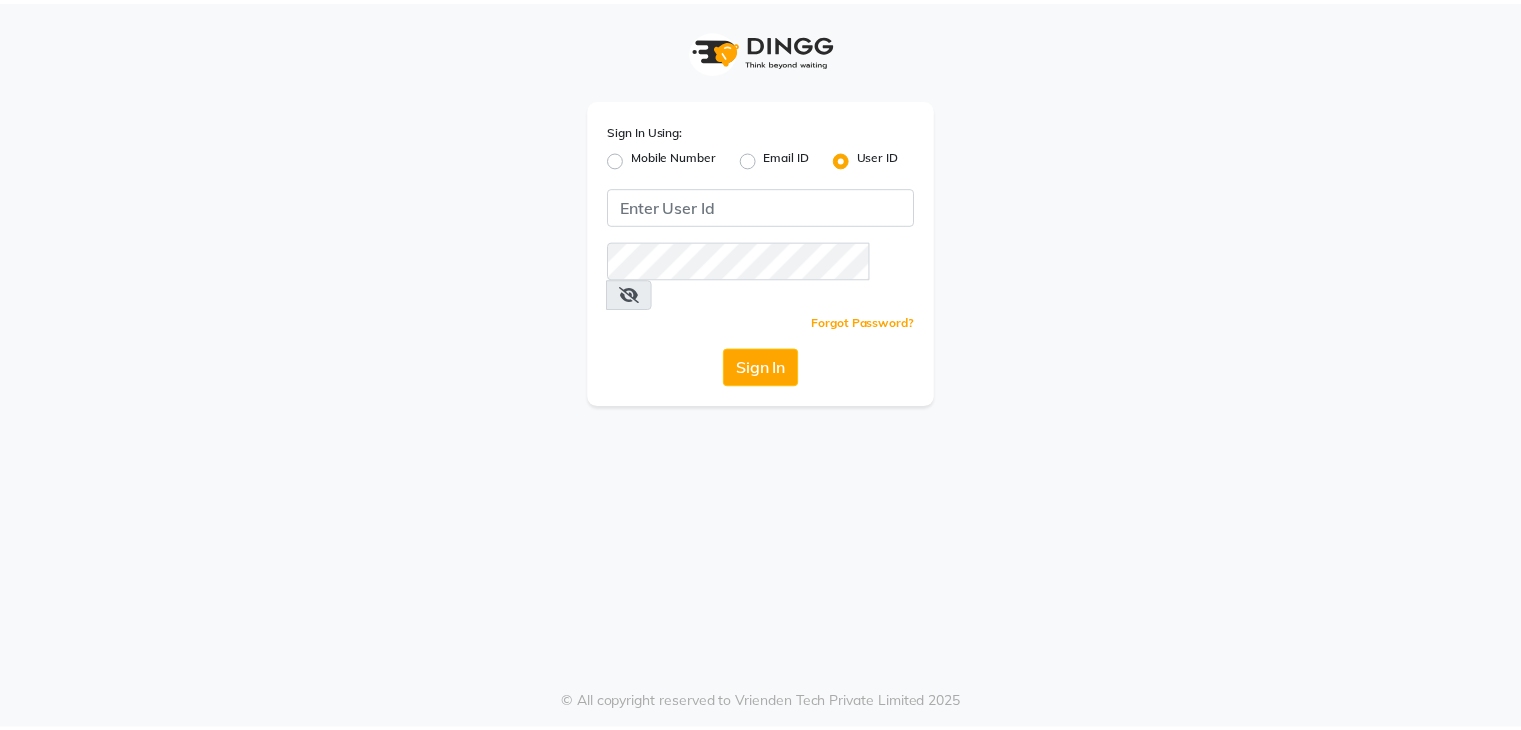 scroll, scrollTop: 0, scrollLeft: 0, axis: both 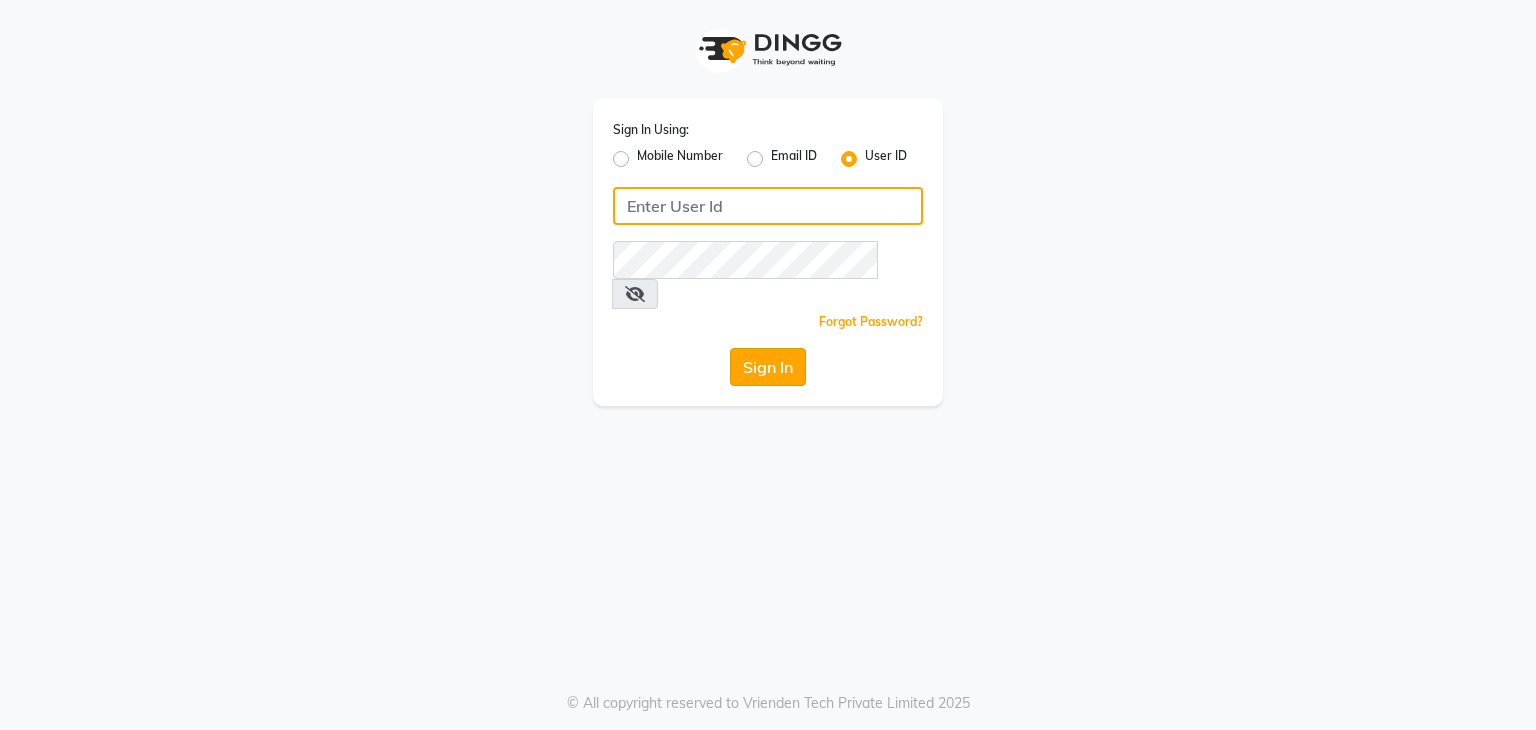 type on "hairartistsalon" 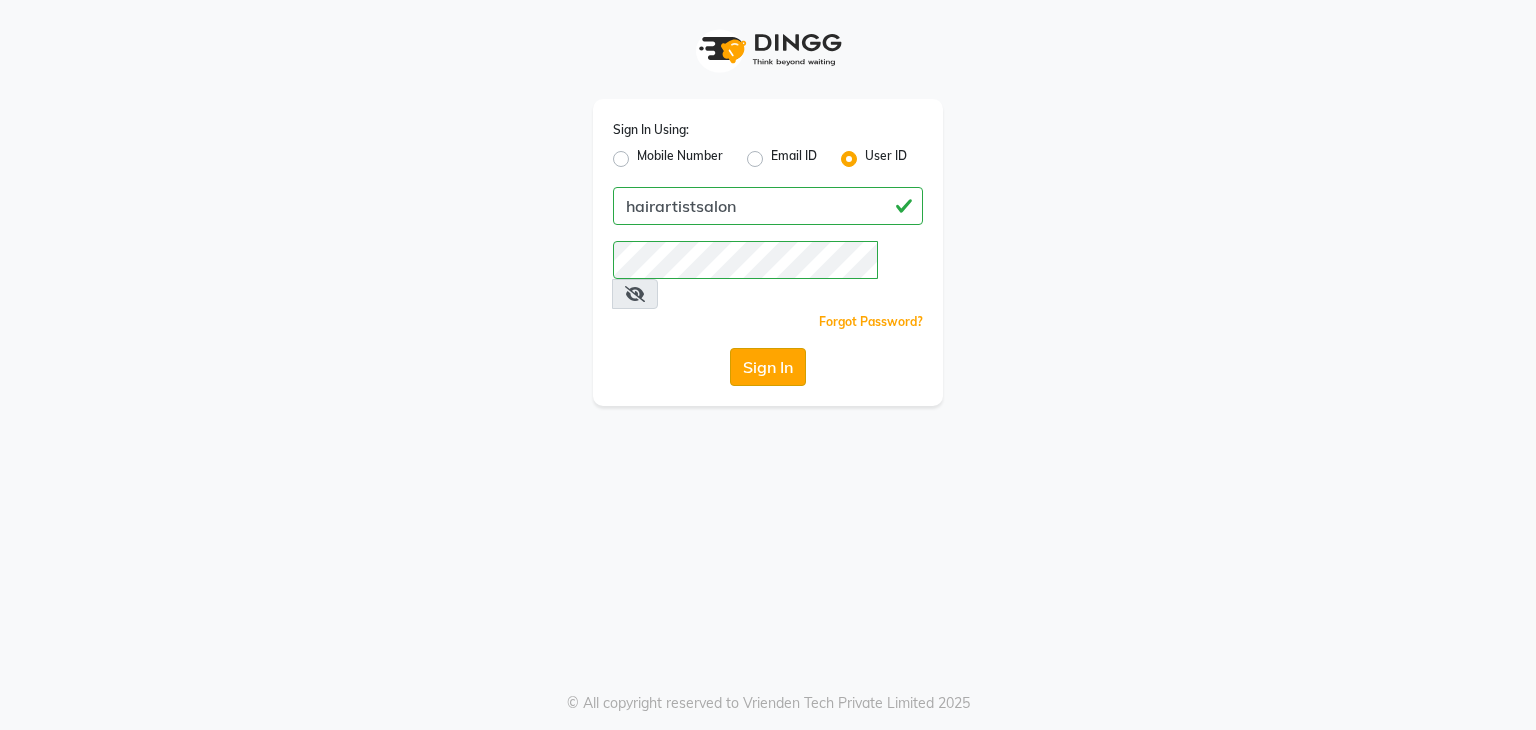 click on "Sign In" 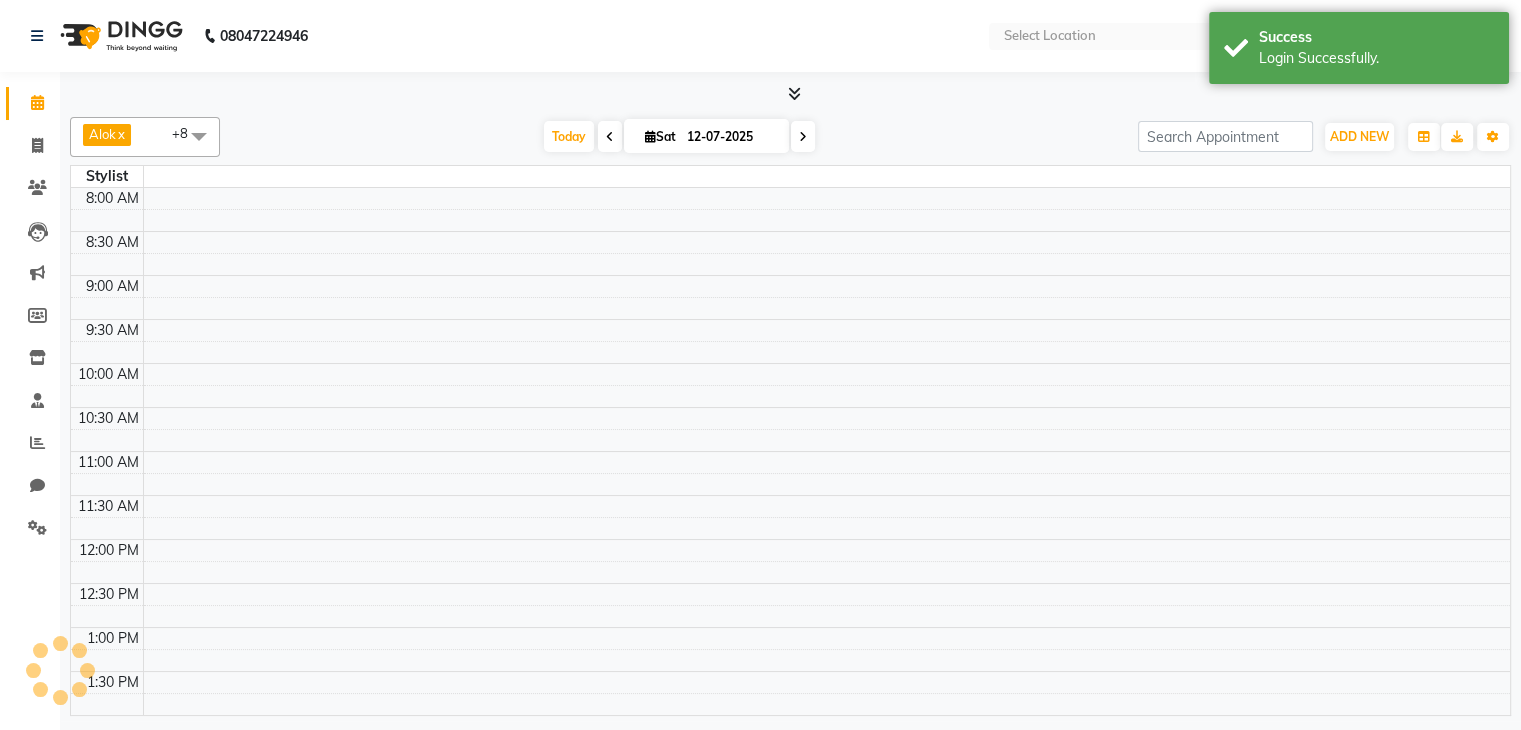 select on "en" 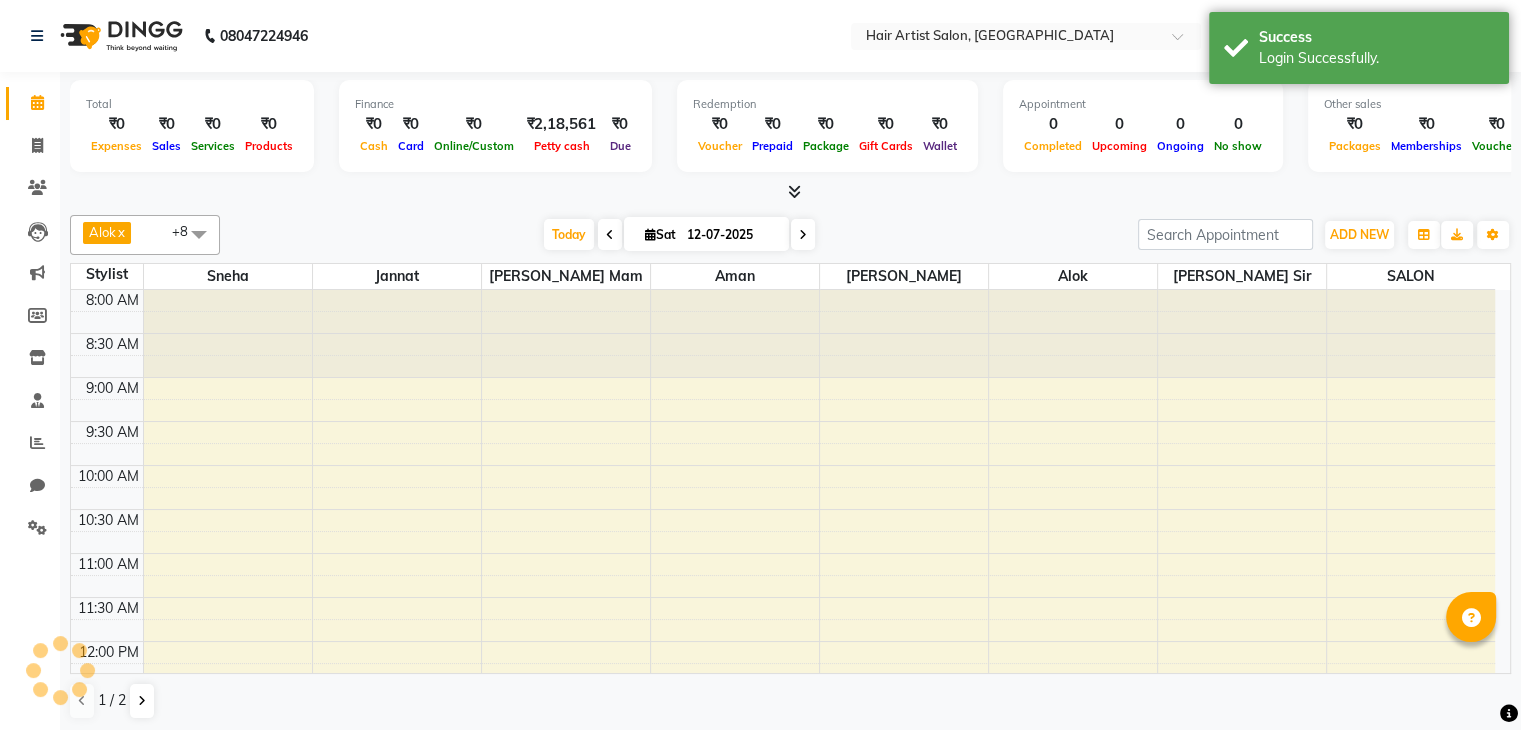 scroll, scrollTop: 524, scrollLeft: 0, axis: vertical 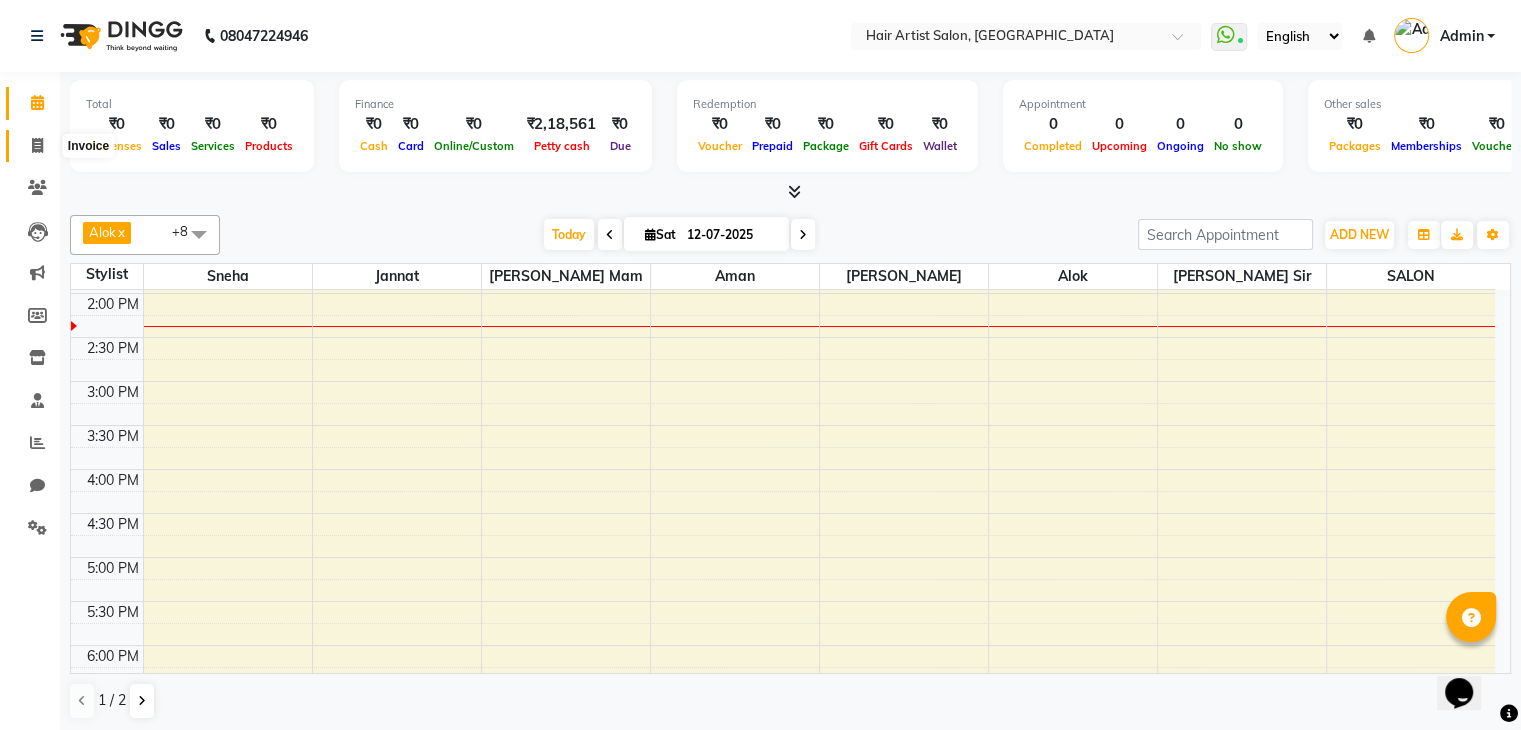 click 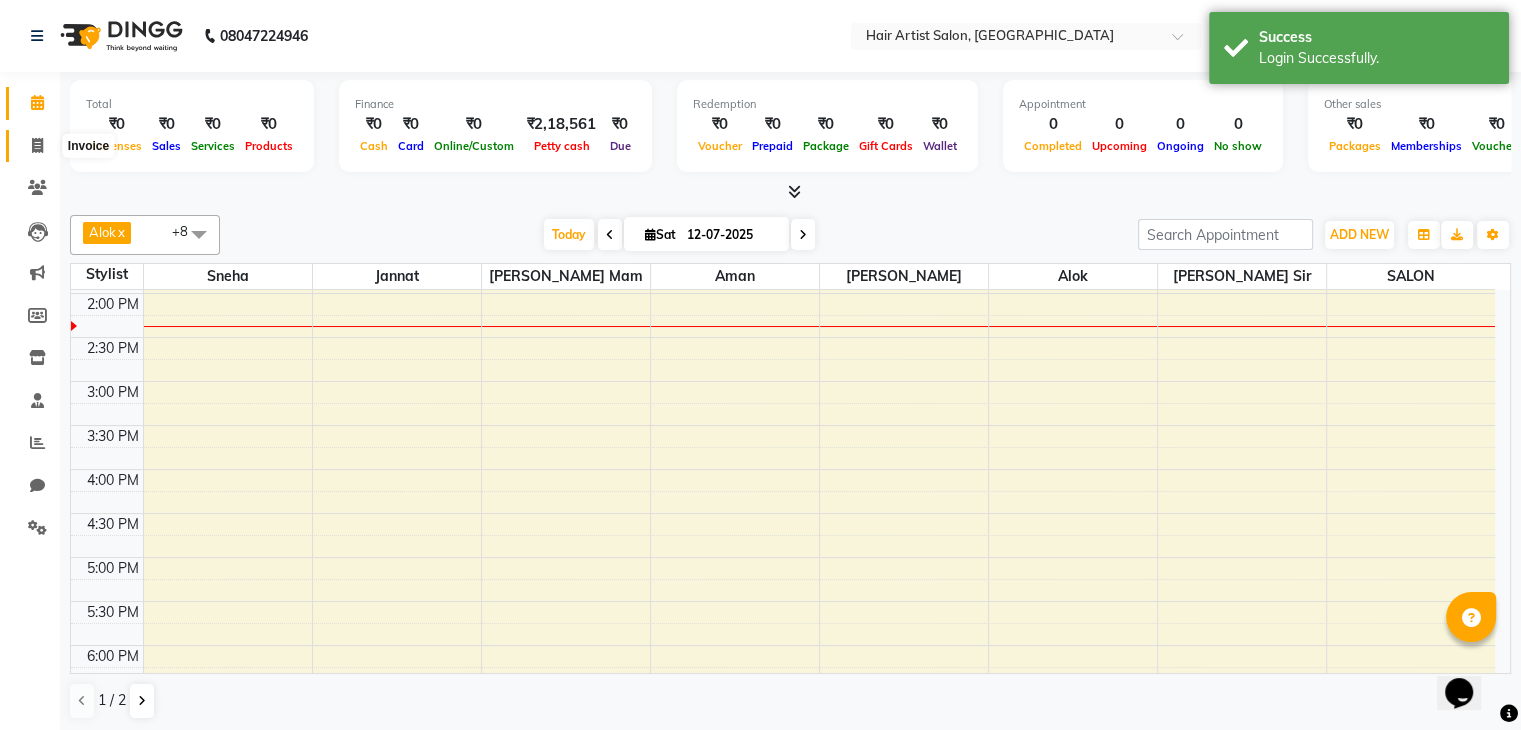 select on "7809" 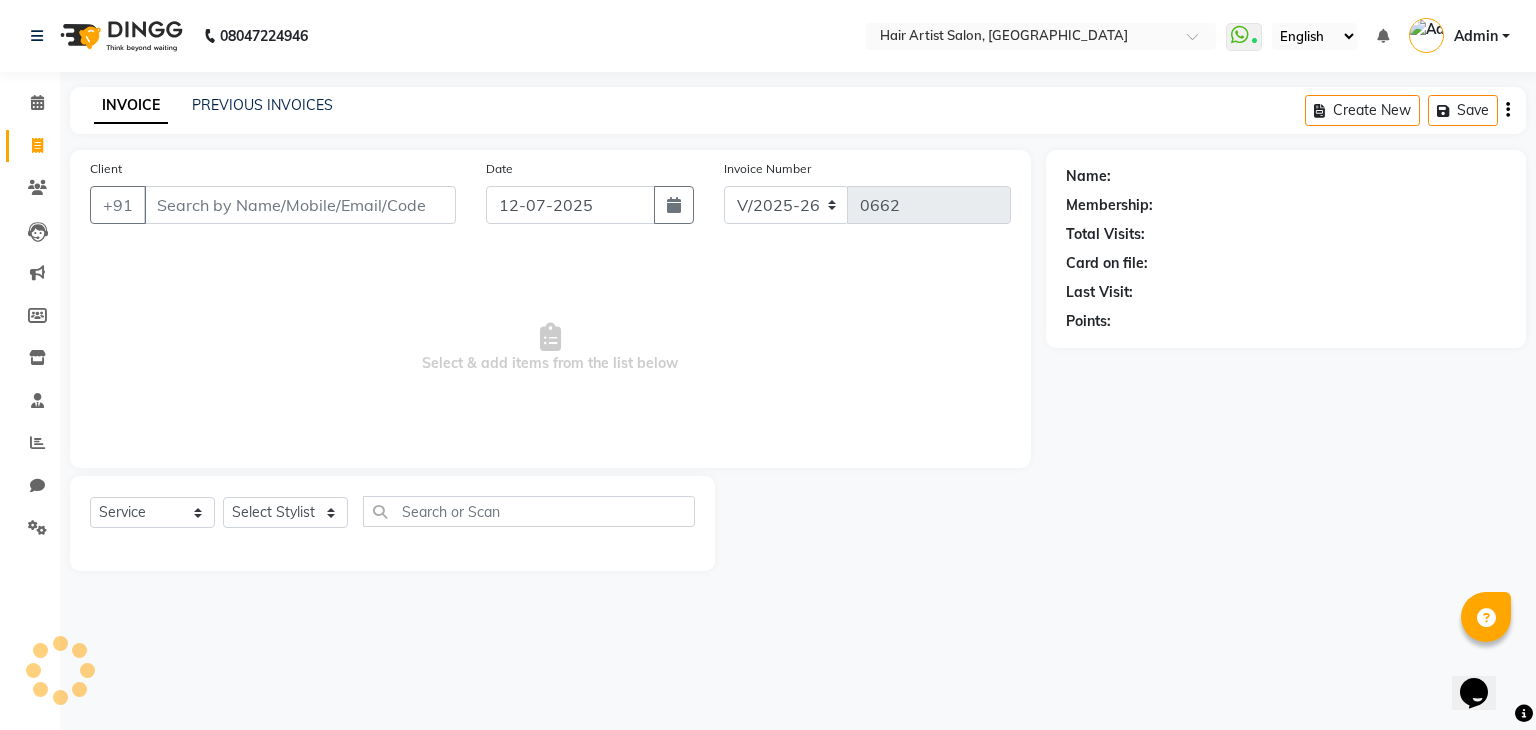select on "package" 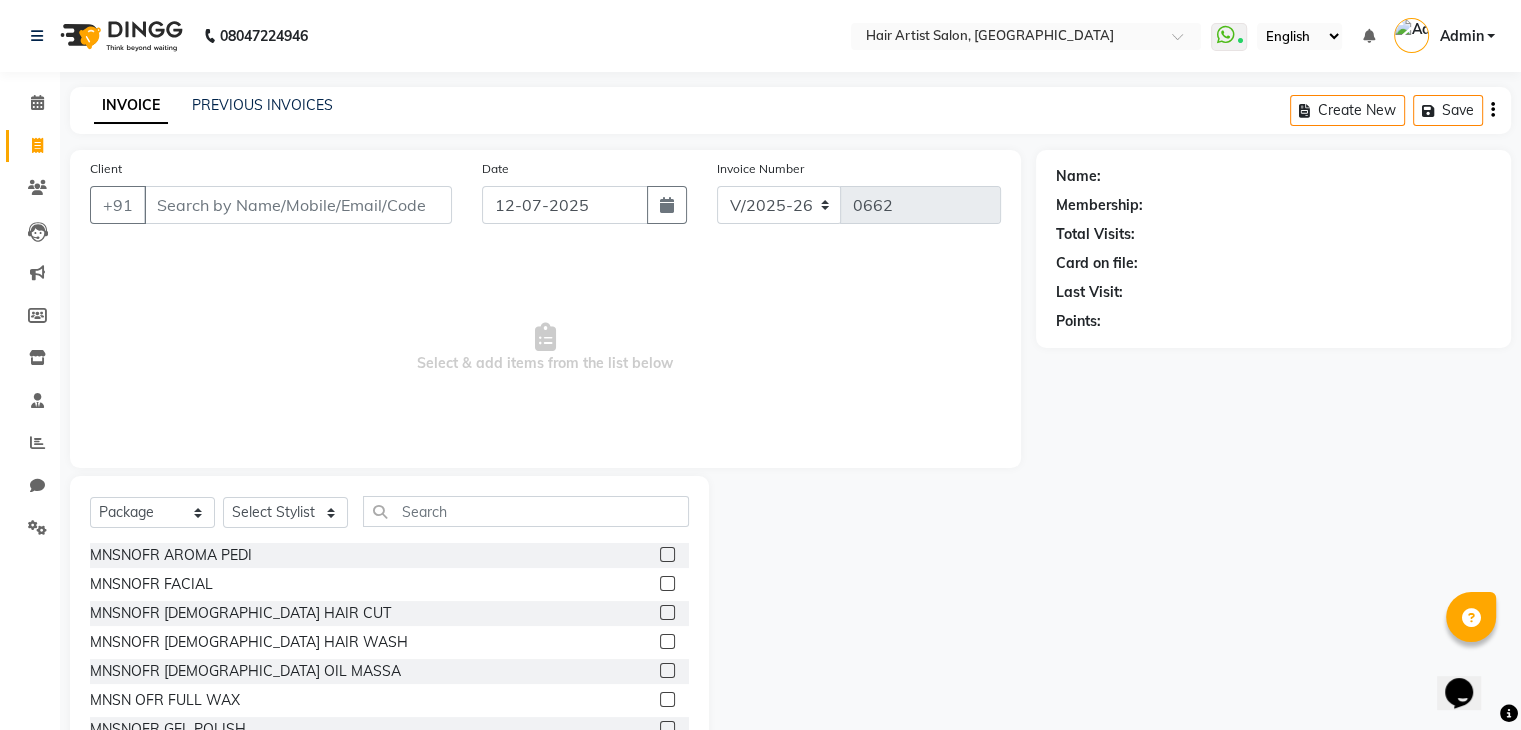 click on "Client" at bounding box center (298, 205) 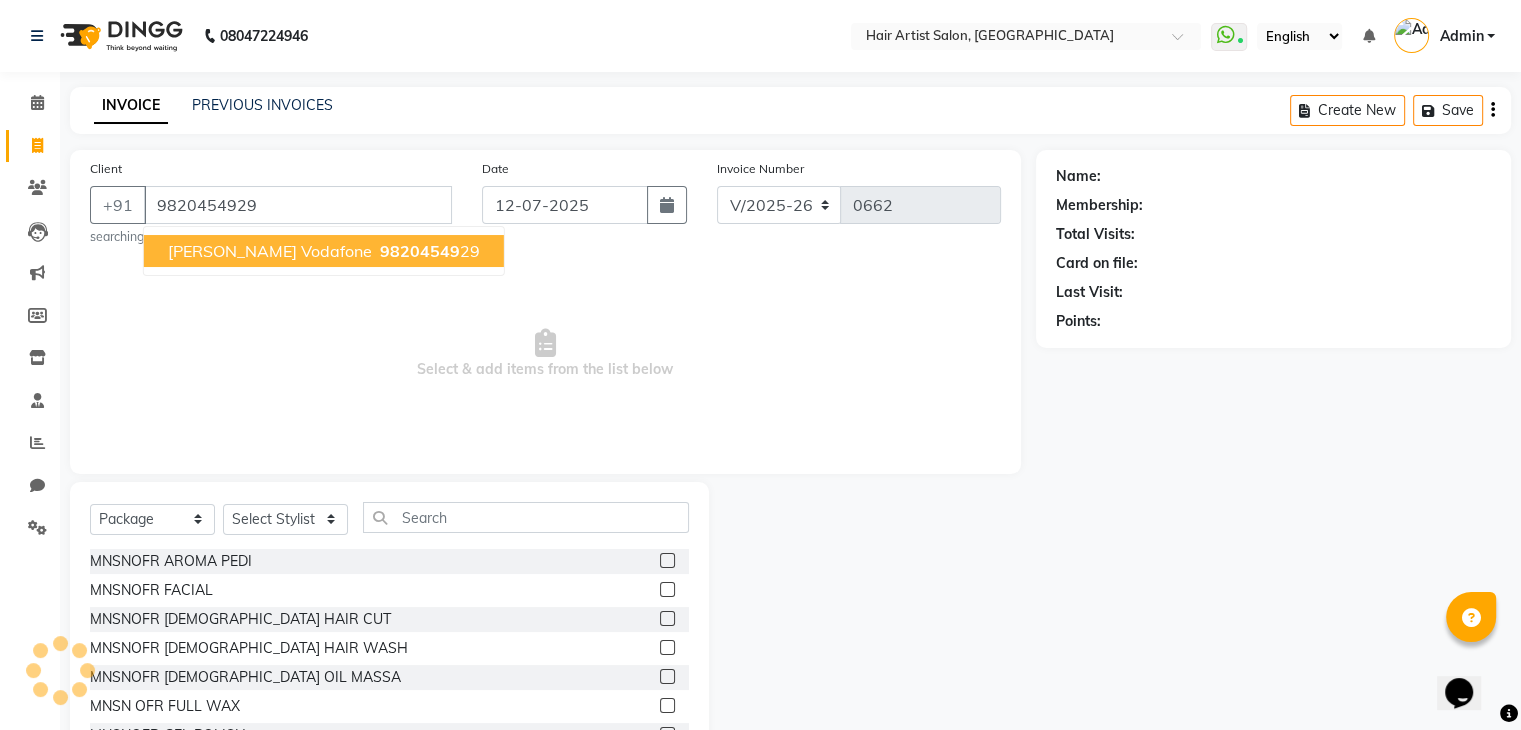 type on "9820454929" 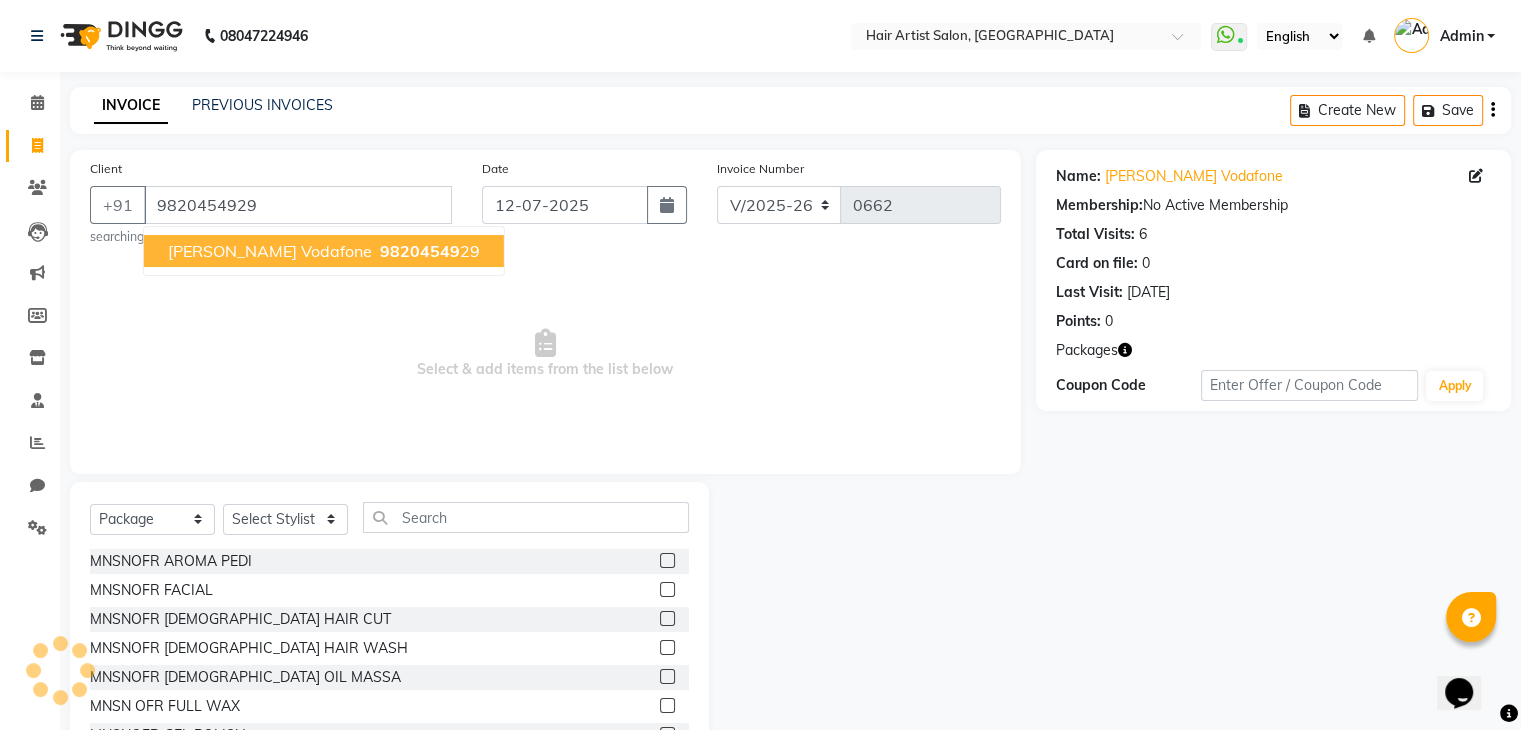 click on "98204549" at bounding box center (420, 251) 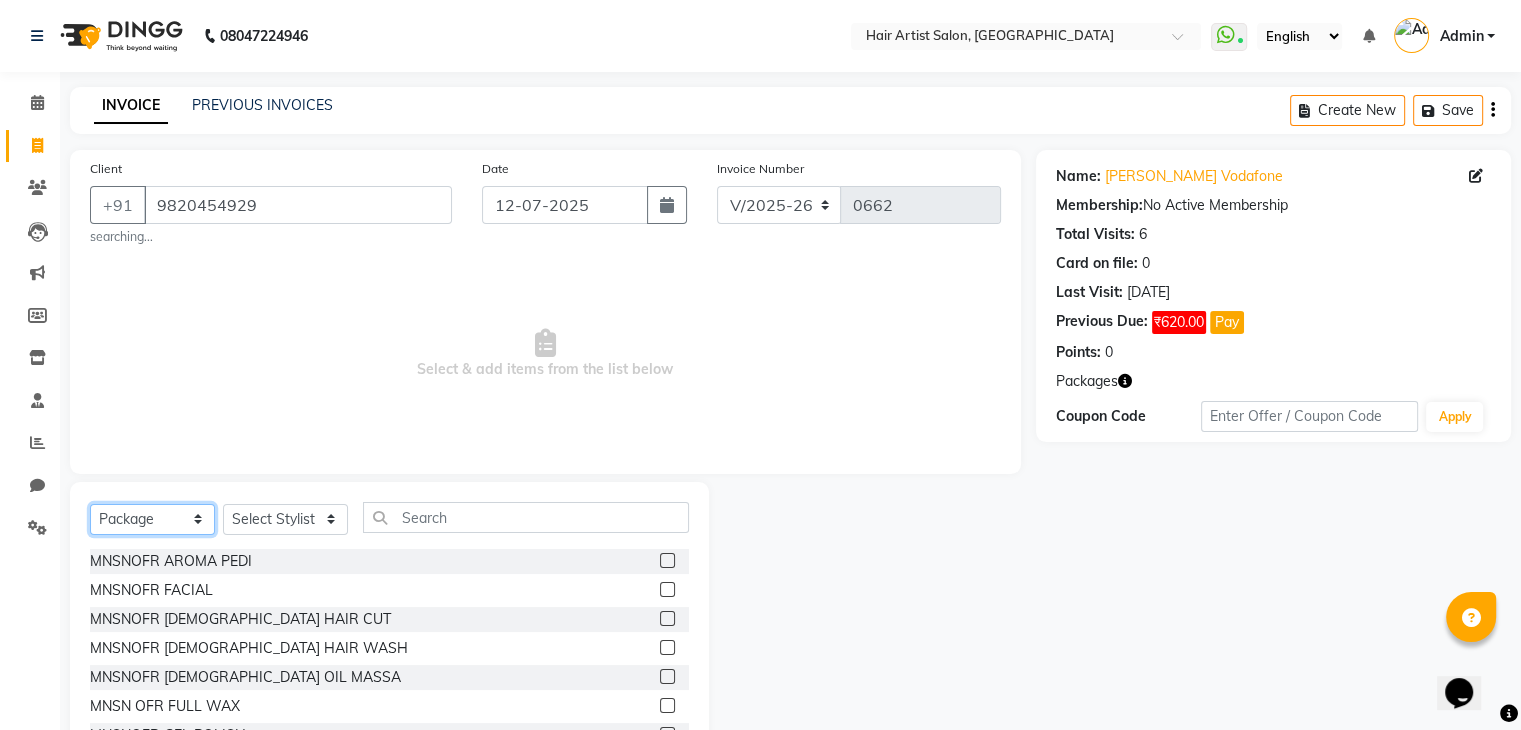 click on "Select  Service  Product  Membership  Package Voucher Prepaid Gift Card" 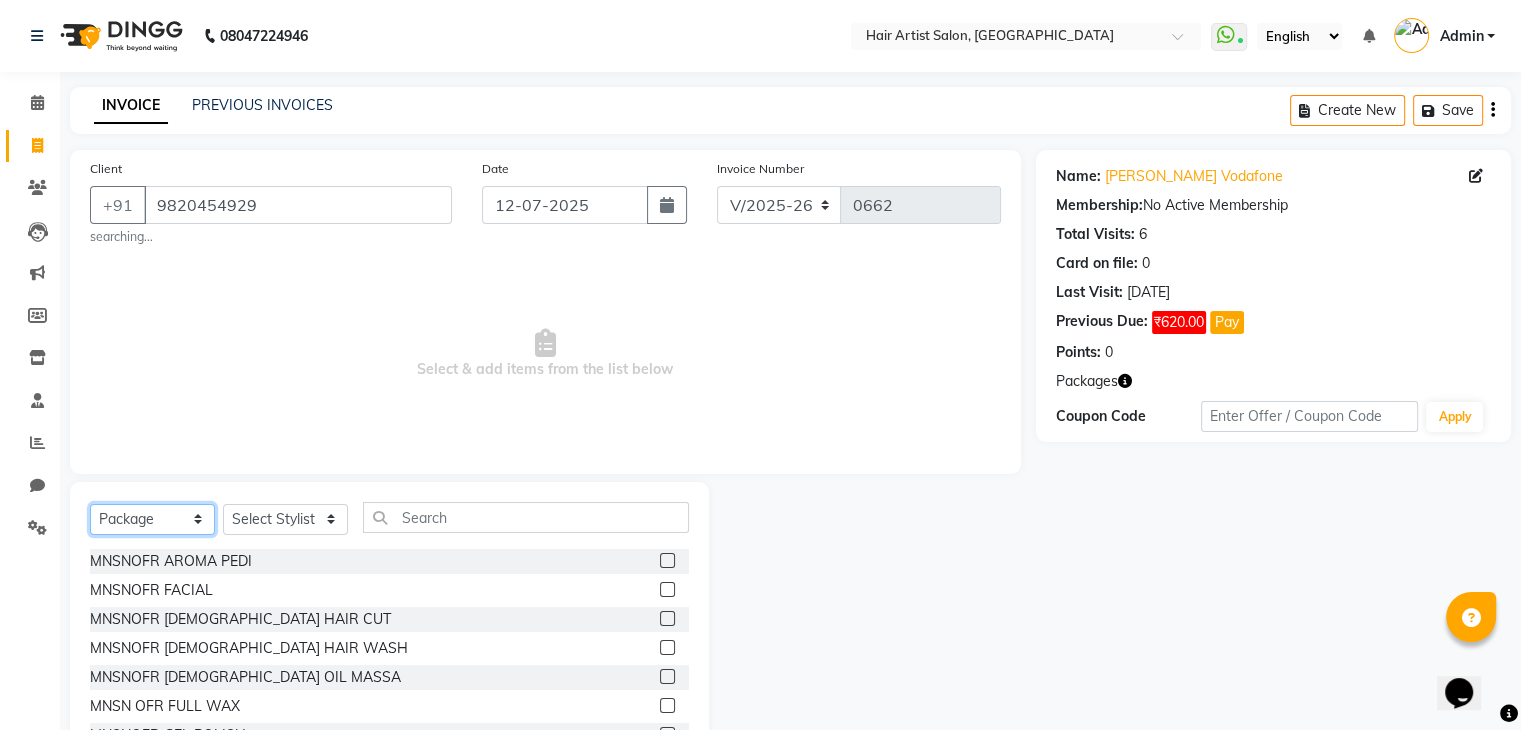 click on "Select  Service  Product  Membership  Package Voucher Prepaid Gift Card" 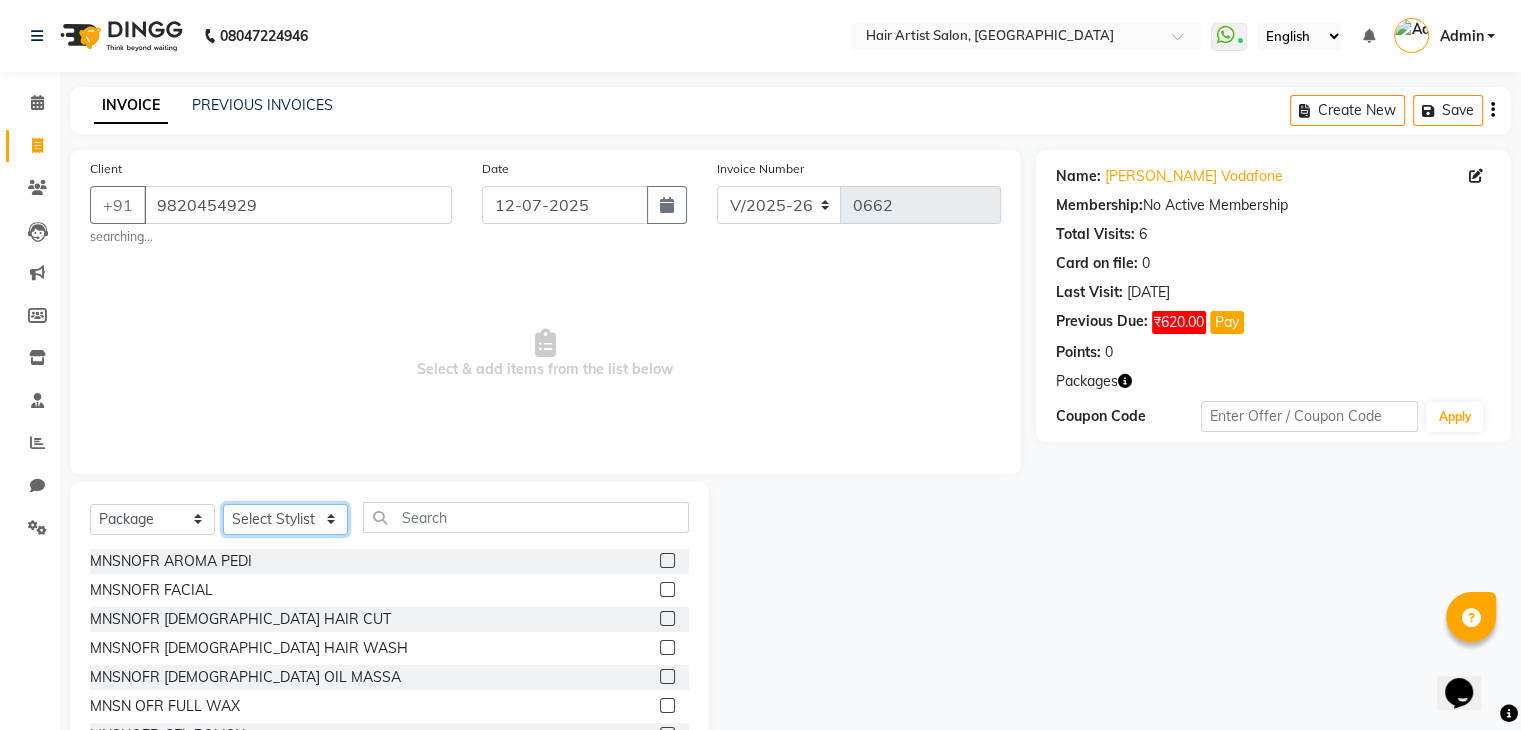 click on "Select Stylist [PERSON_NAME]  Jannat Saif SALON  [PERSON_NAME] [PERSON_NAME] Mam  [PERSON_NAME]" 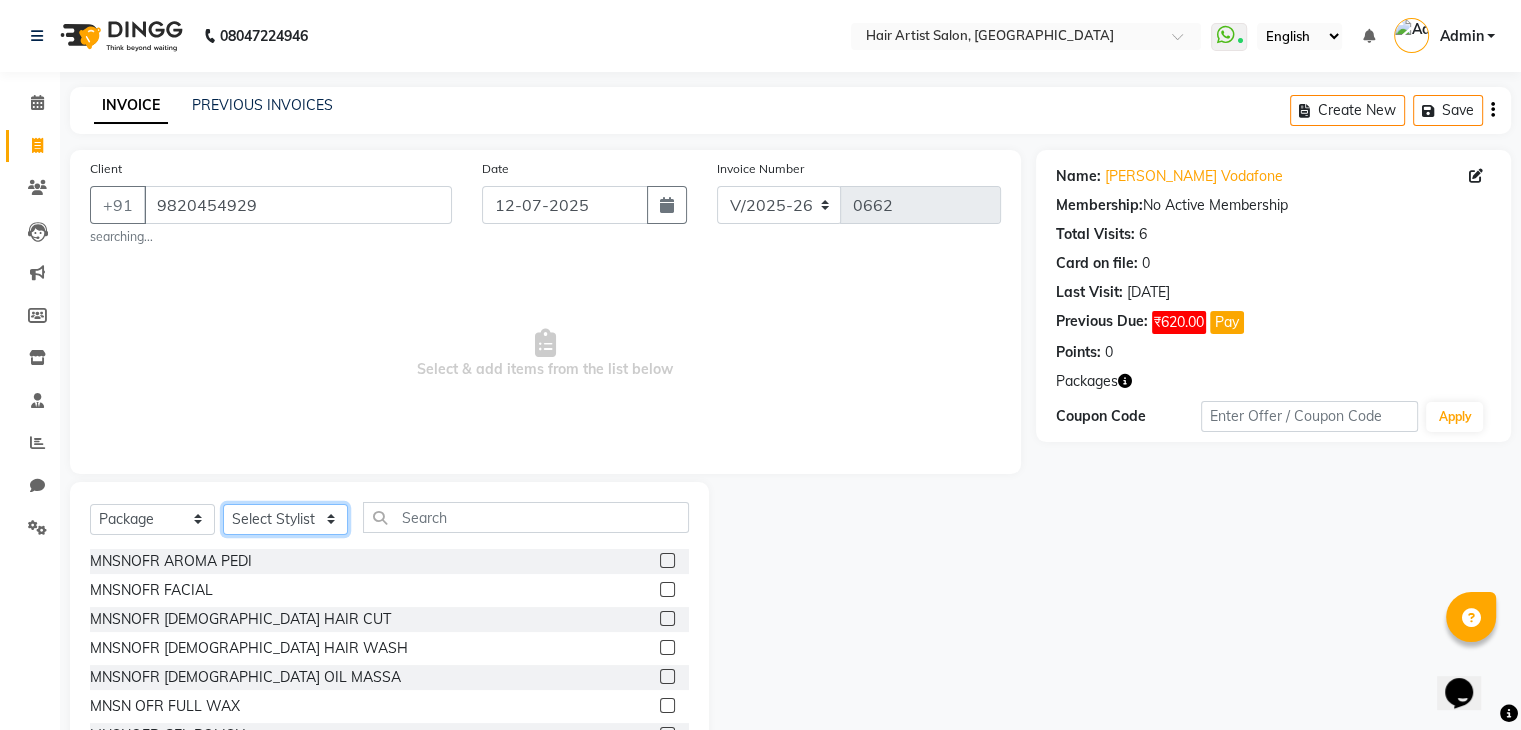 select on "70427" 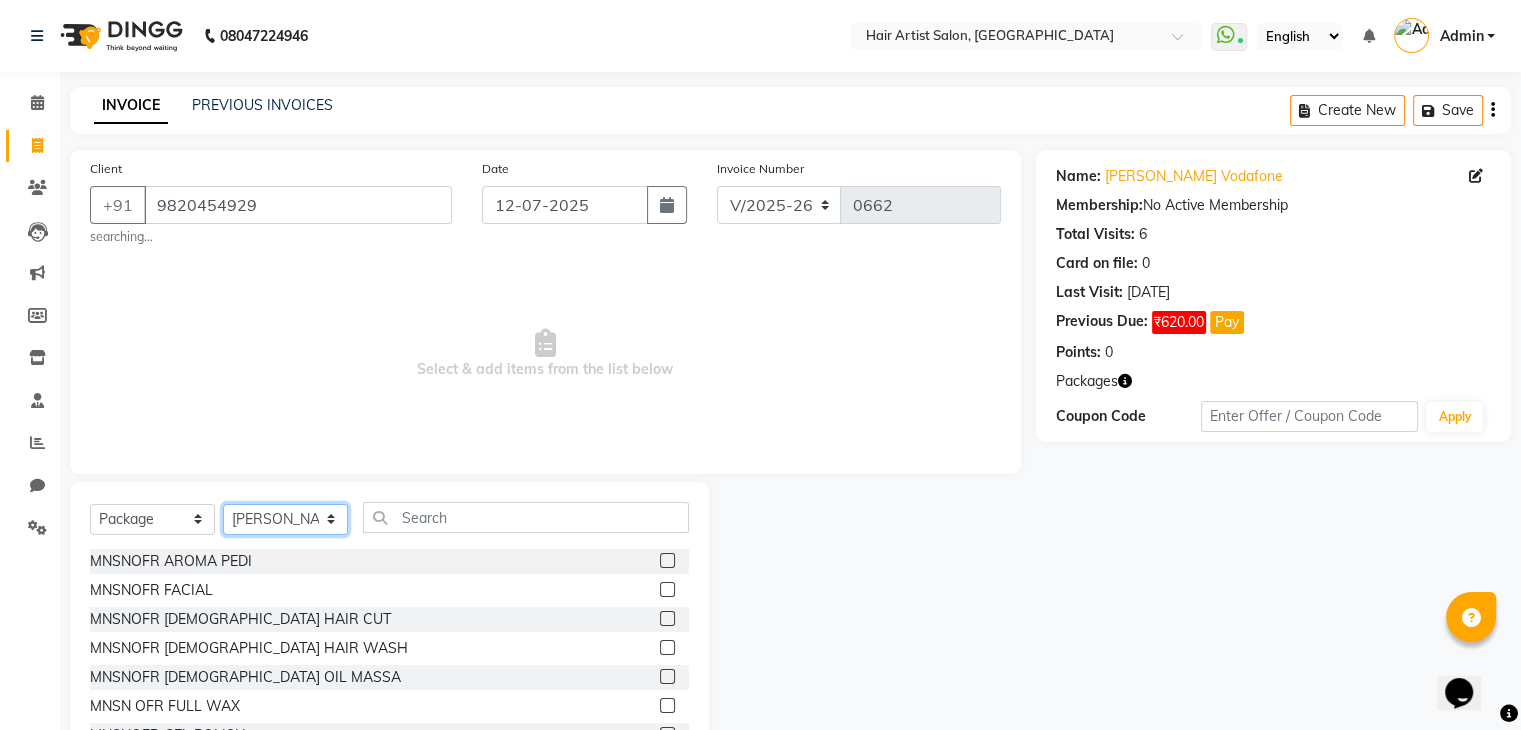 click on "Select Stylist [PERSON_NAME]  Jannat Saif SALON  [PERSON_NAME] [PERSON_NAME] Mam  [PERSON_NAME]" 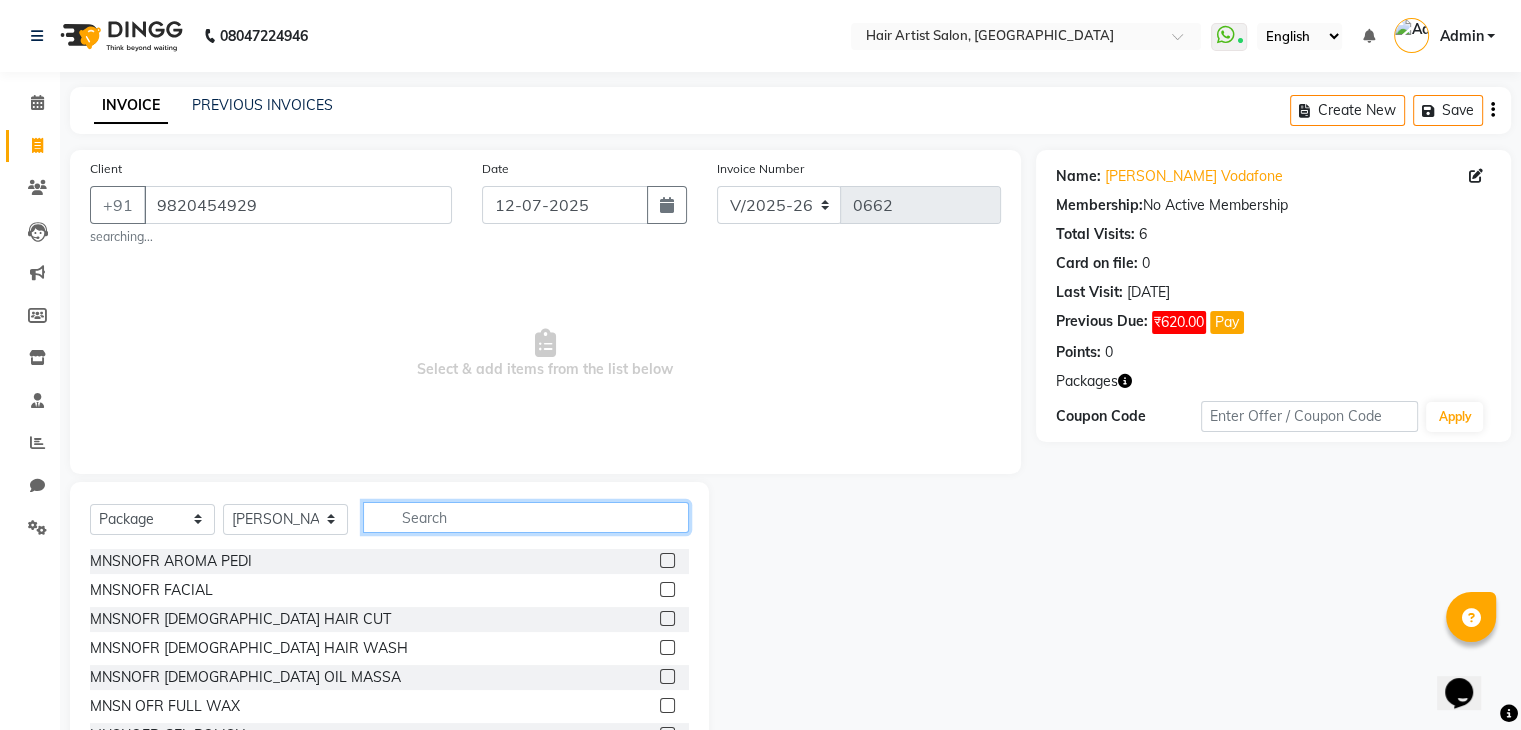 click 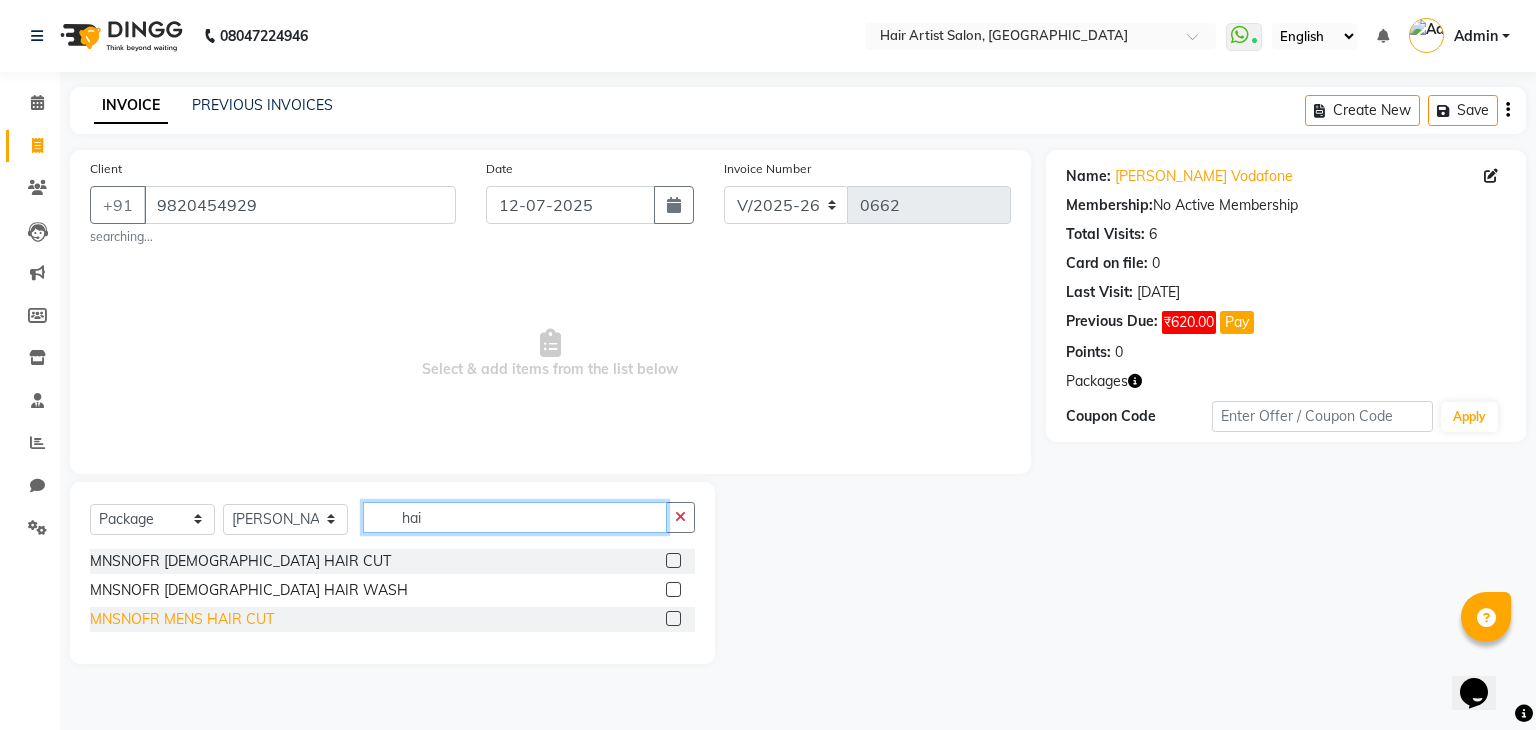 type on "hai" 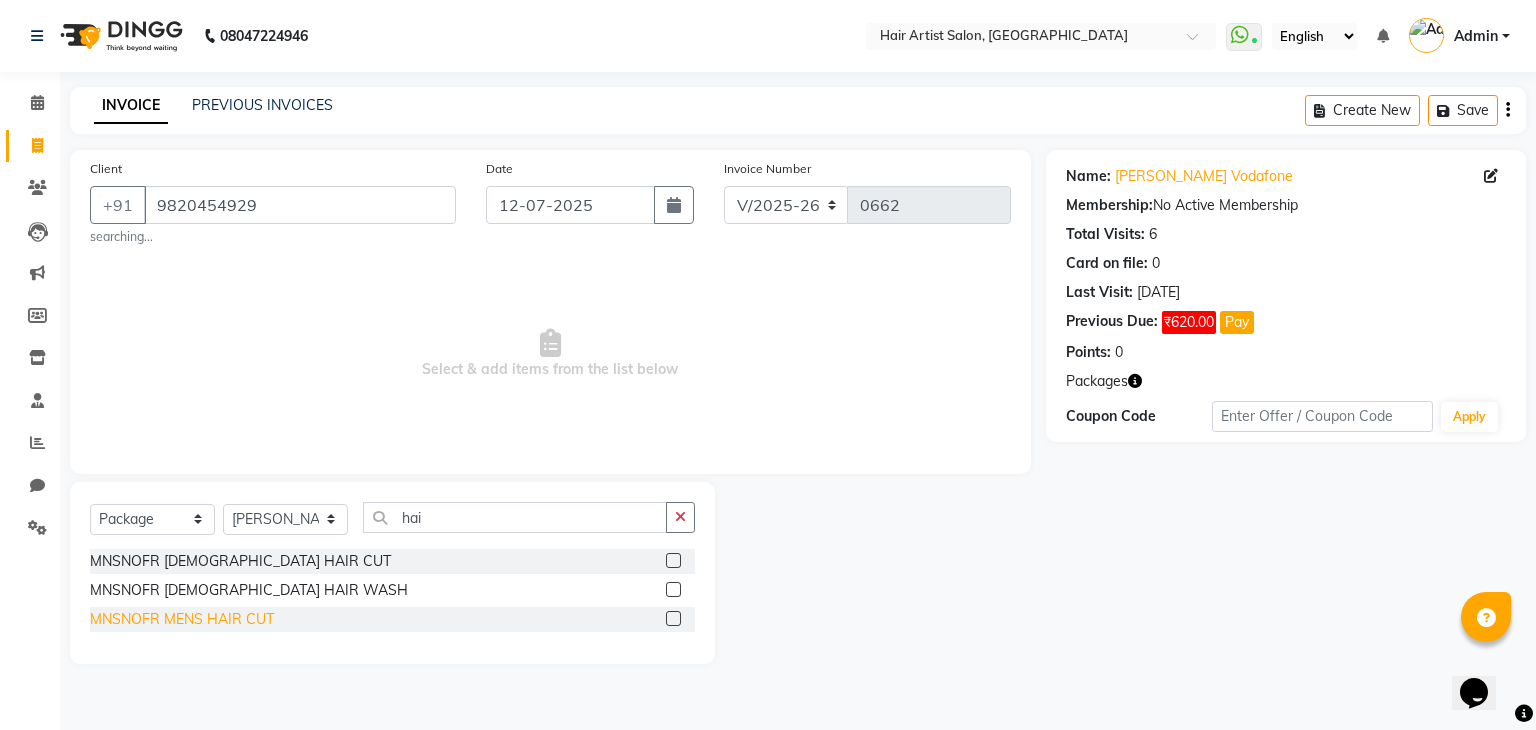 click on "MNSNOFR MENS HAIR CUT" 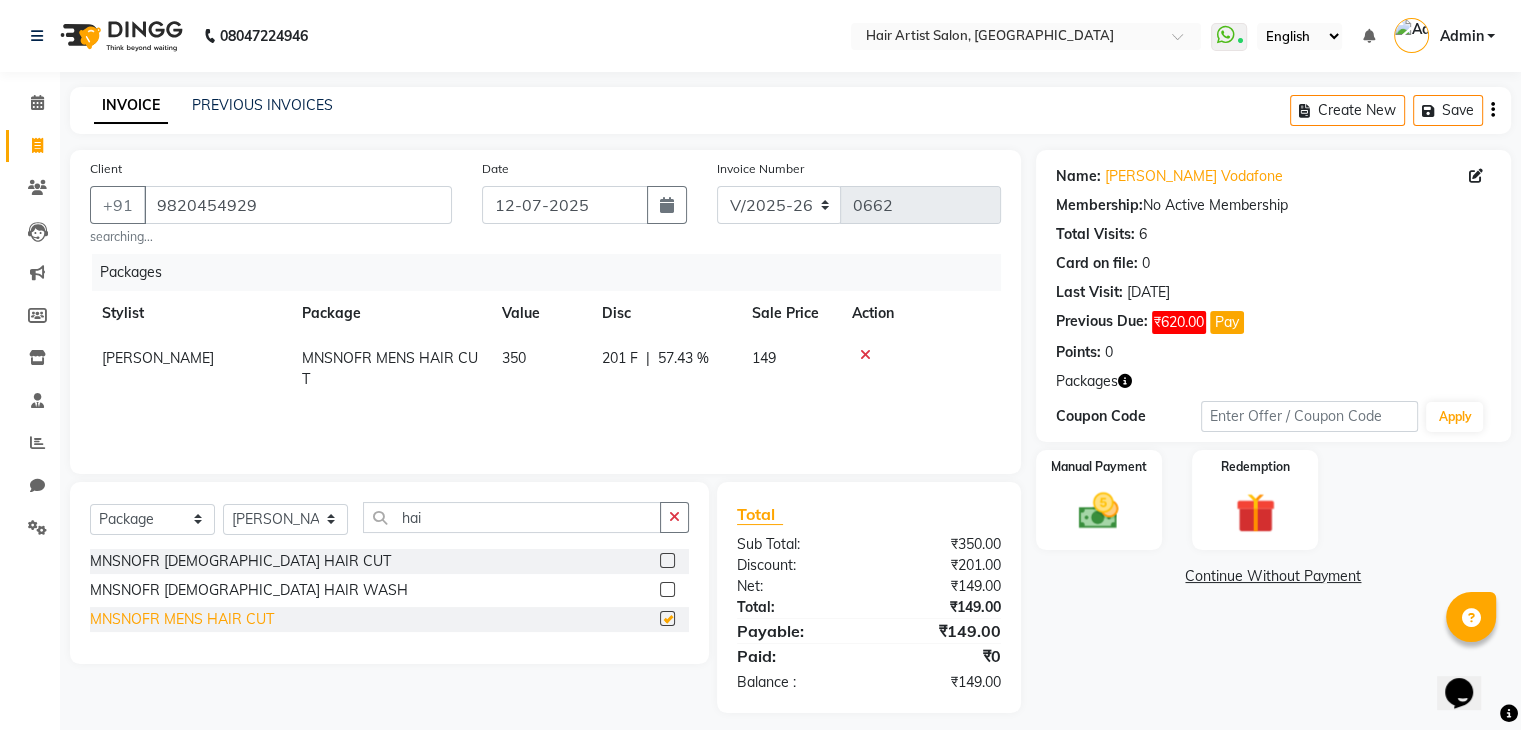 checkbox on "false" 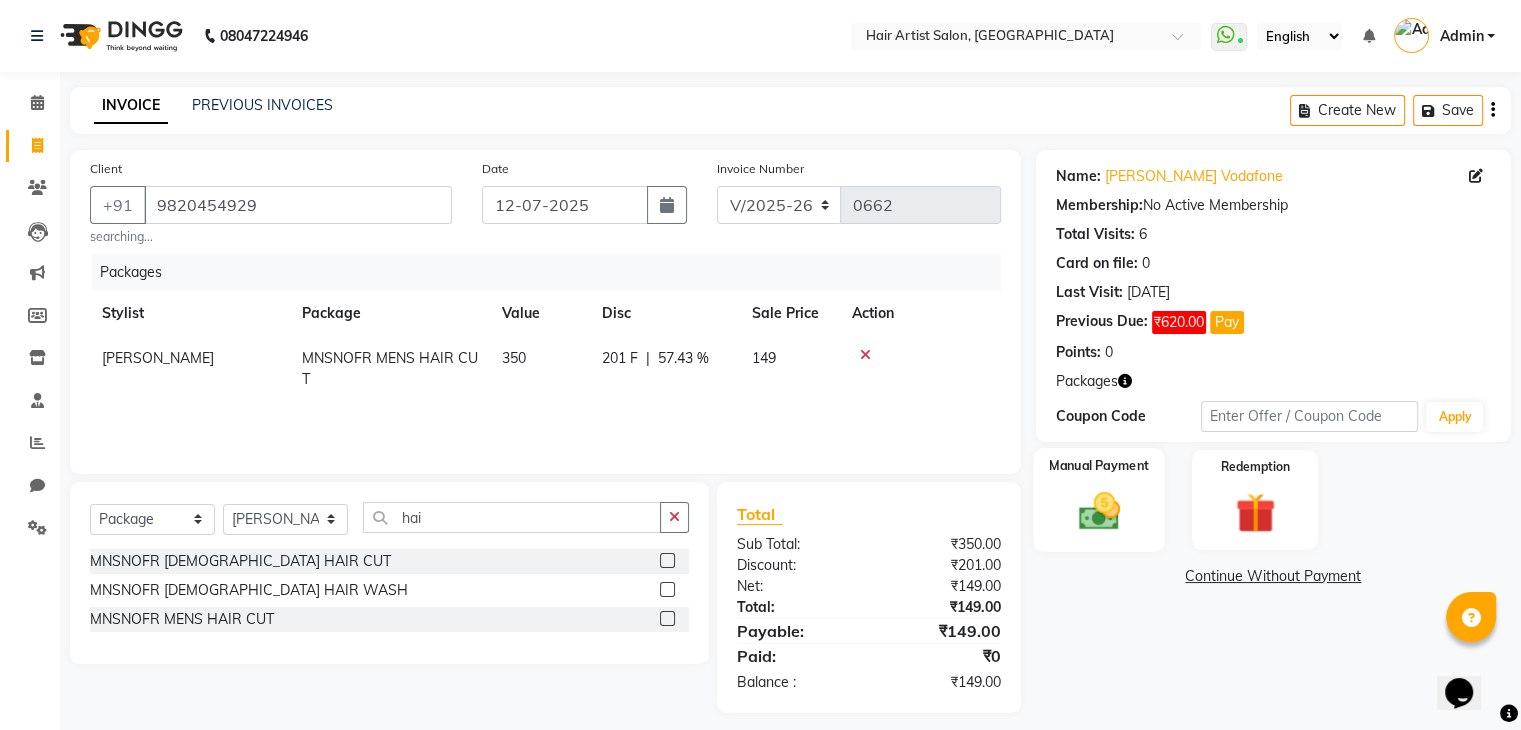 click 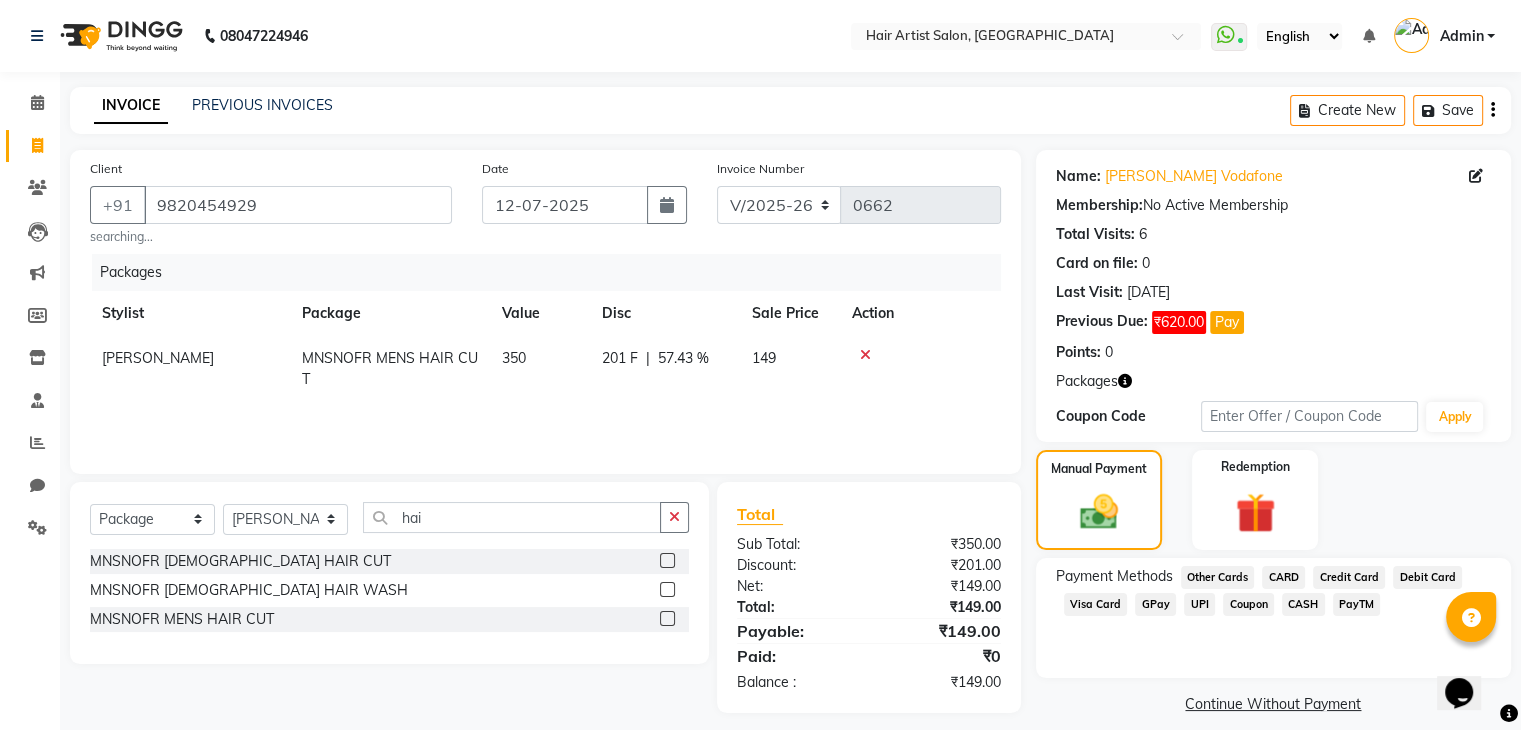 click on "CASH" 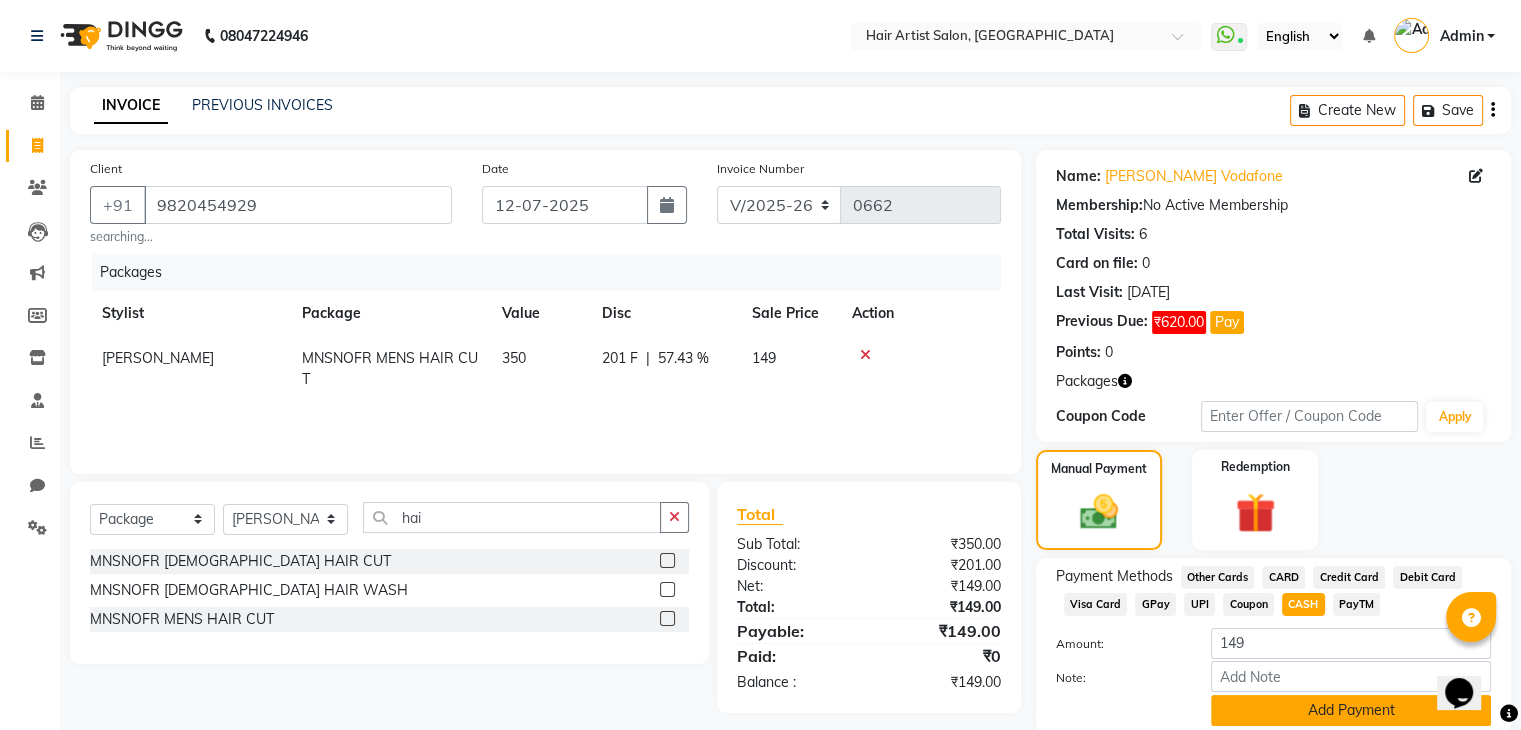 click on "Add Payment" 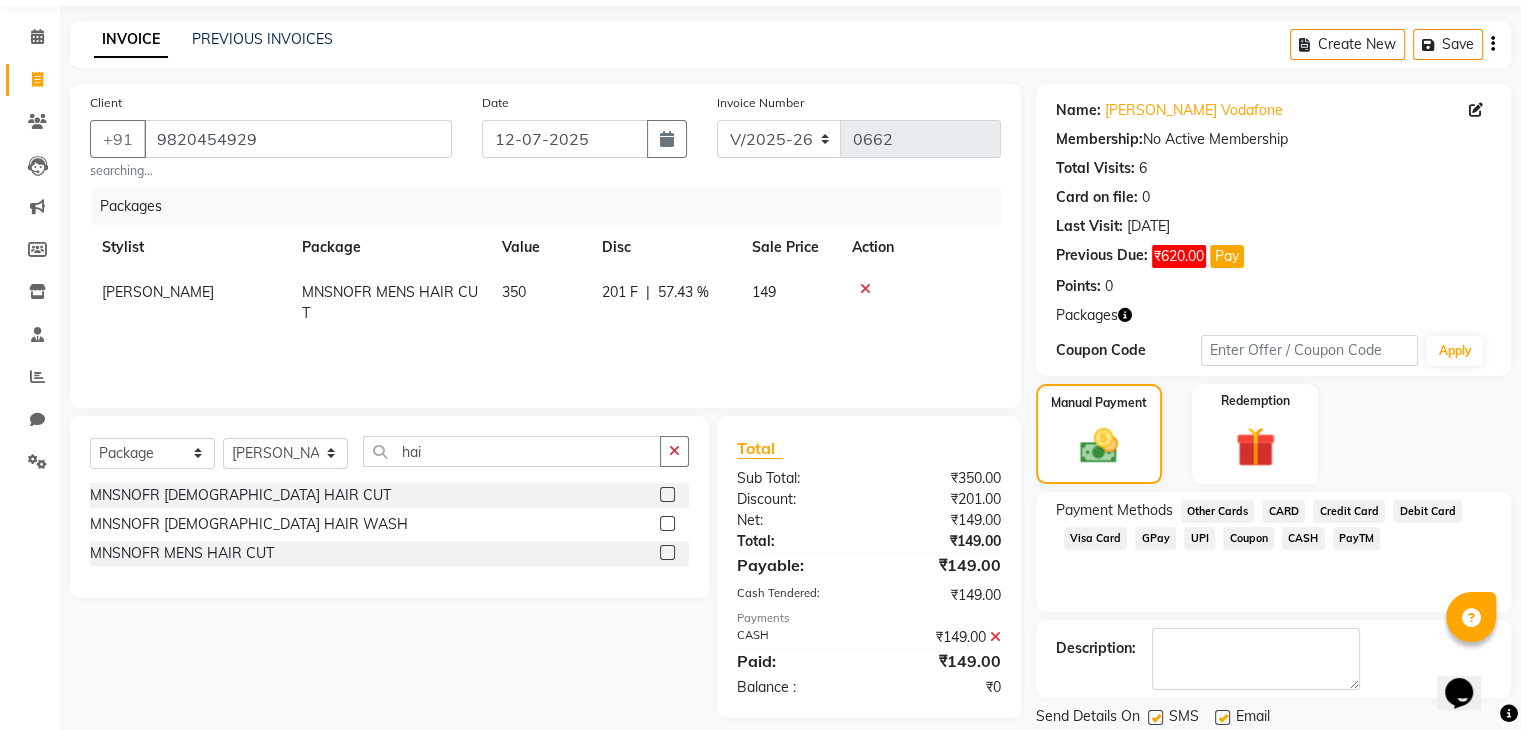scroll, scrollTop: 68, scrollLeft: 0, axis: vertical 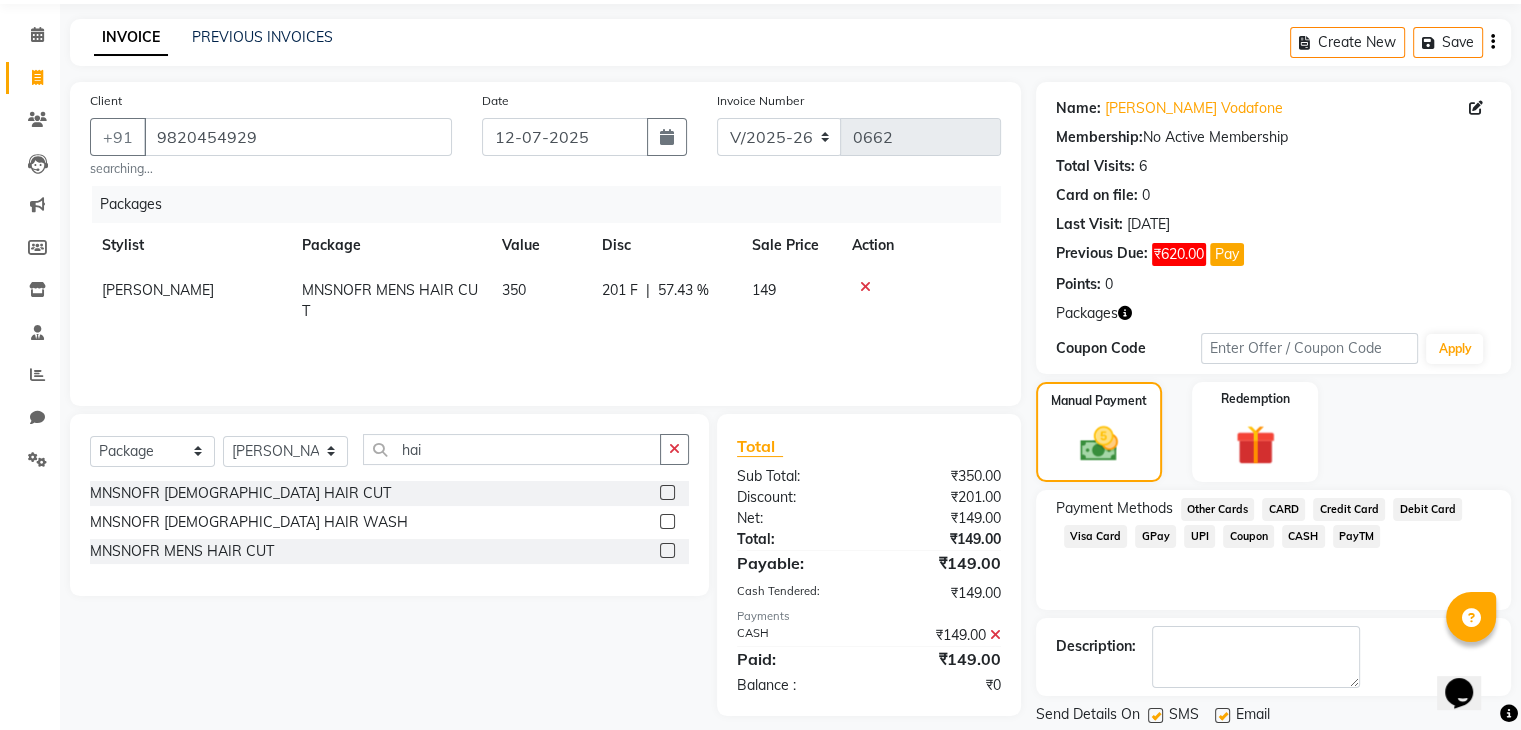 drag, startPoint x: 1520, startPoint y: 537, endPoint x: 1526, endPoint y: 557, distance: 20.880613 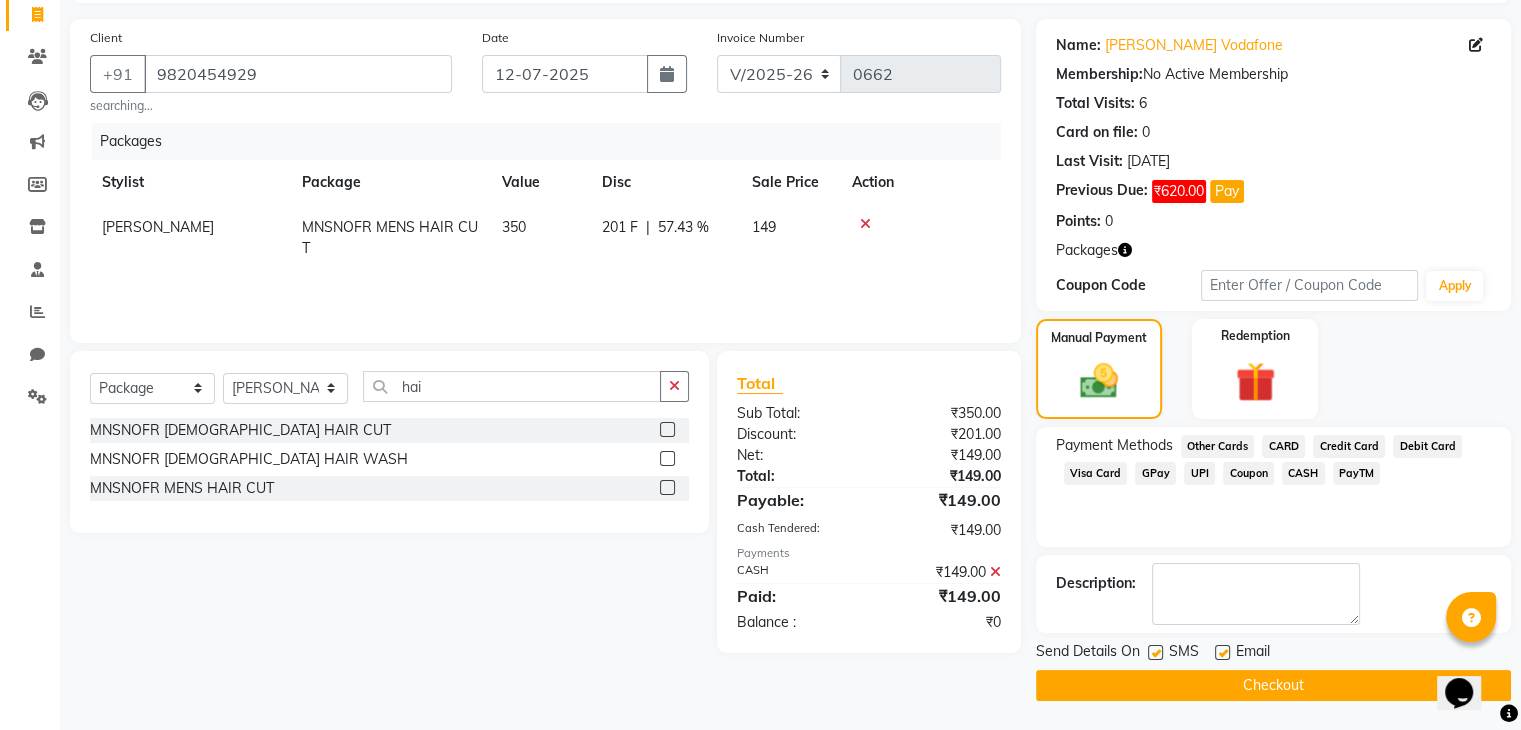 click on "Checkout" 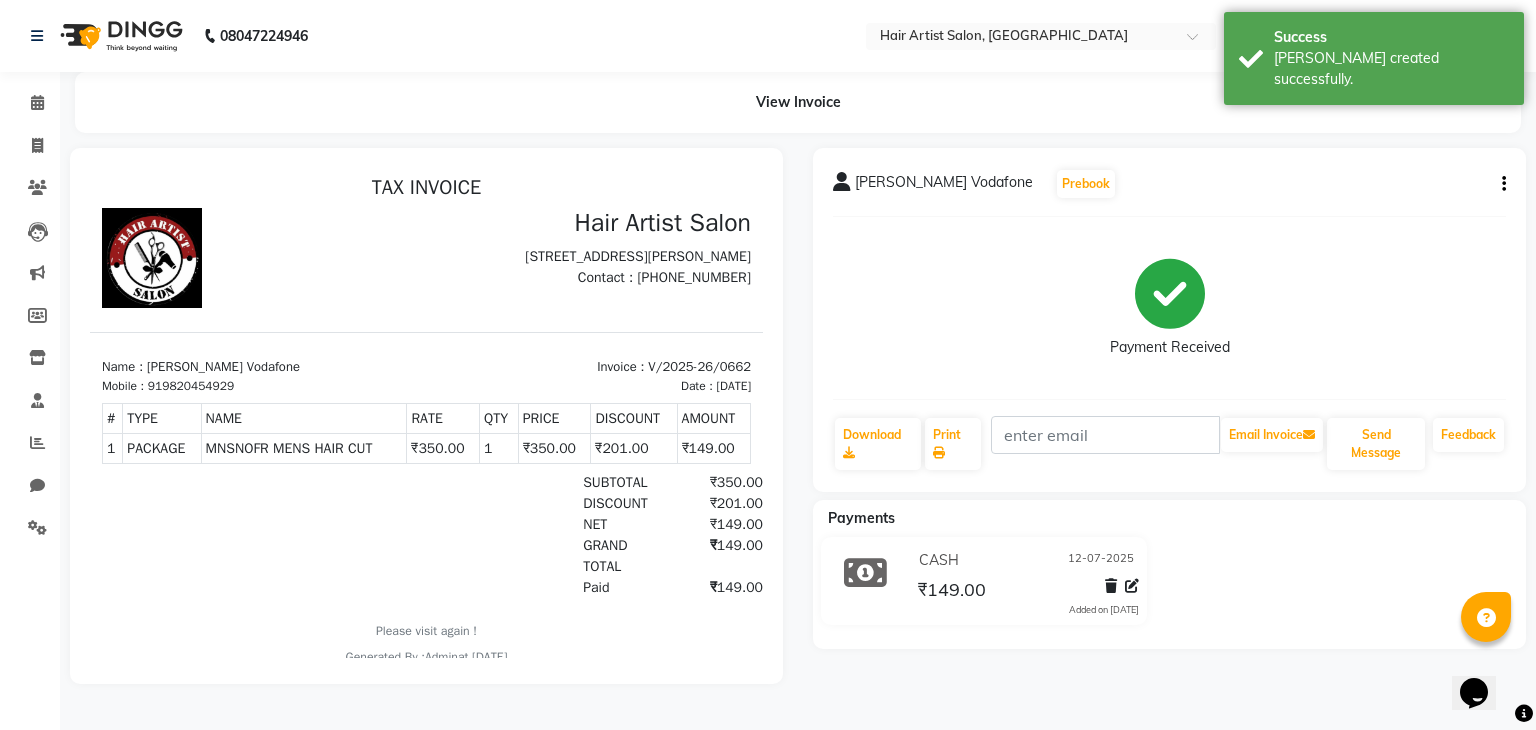 scroll, scrollTop: 0, scrollLeft: 0, axis: both 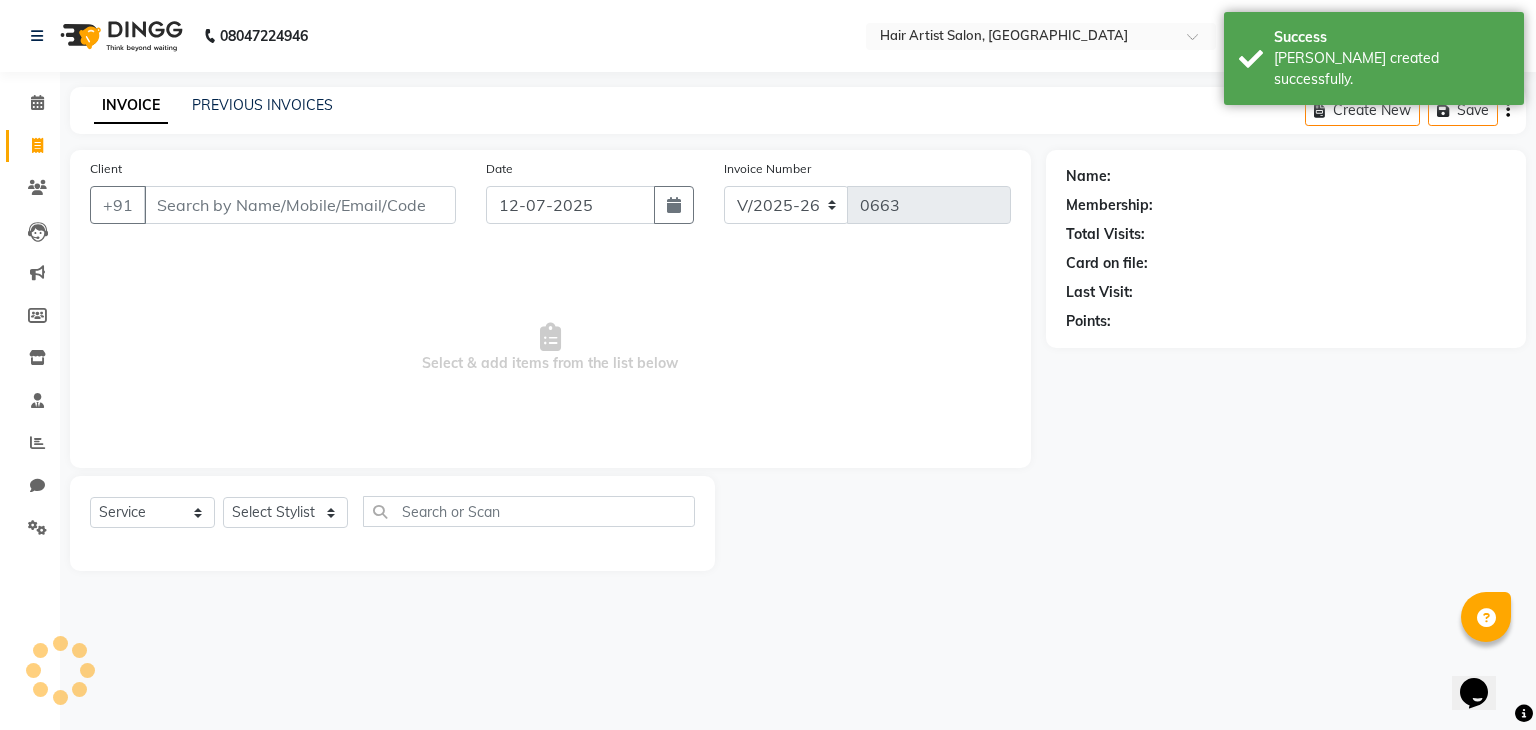 select on "package" 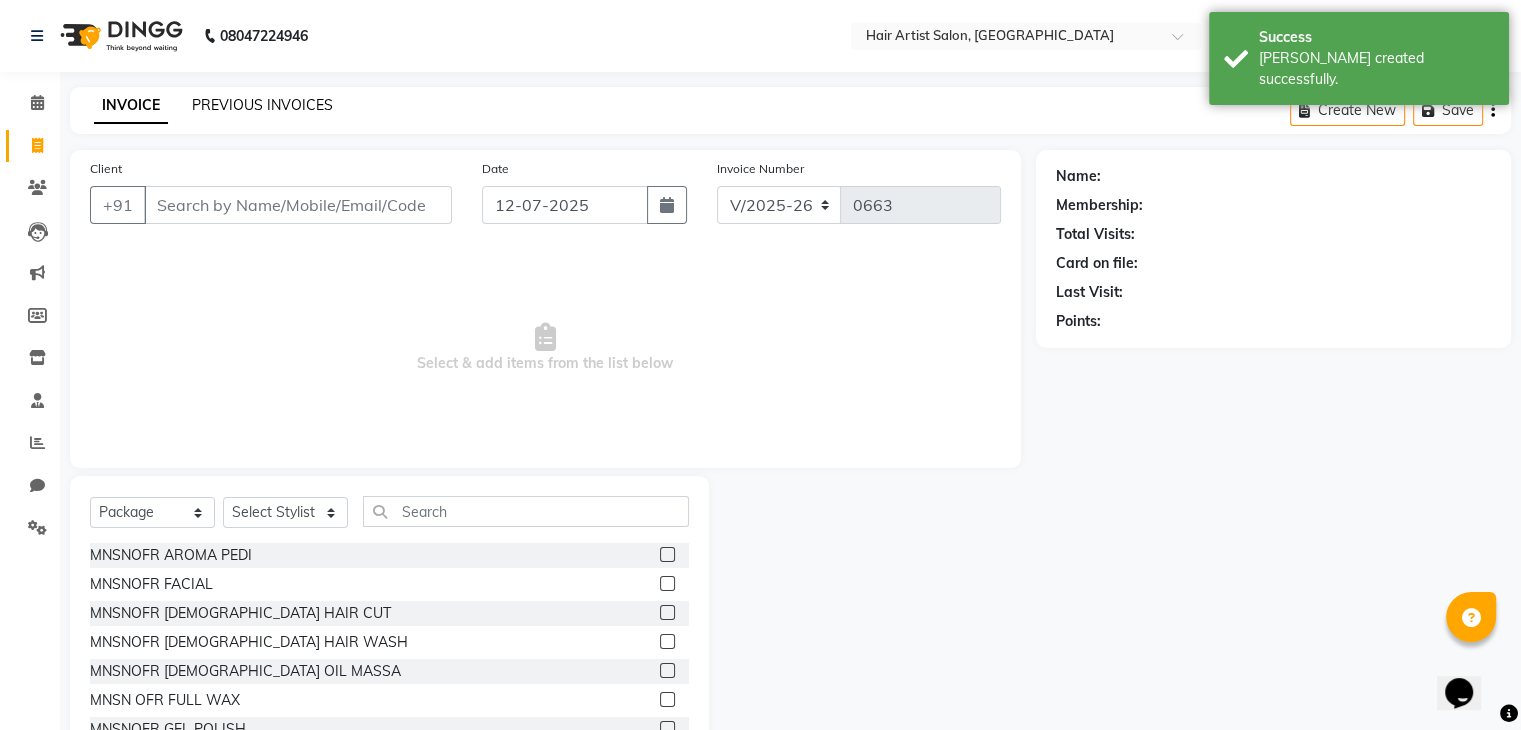click on "PREVIOUS INVOICES" 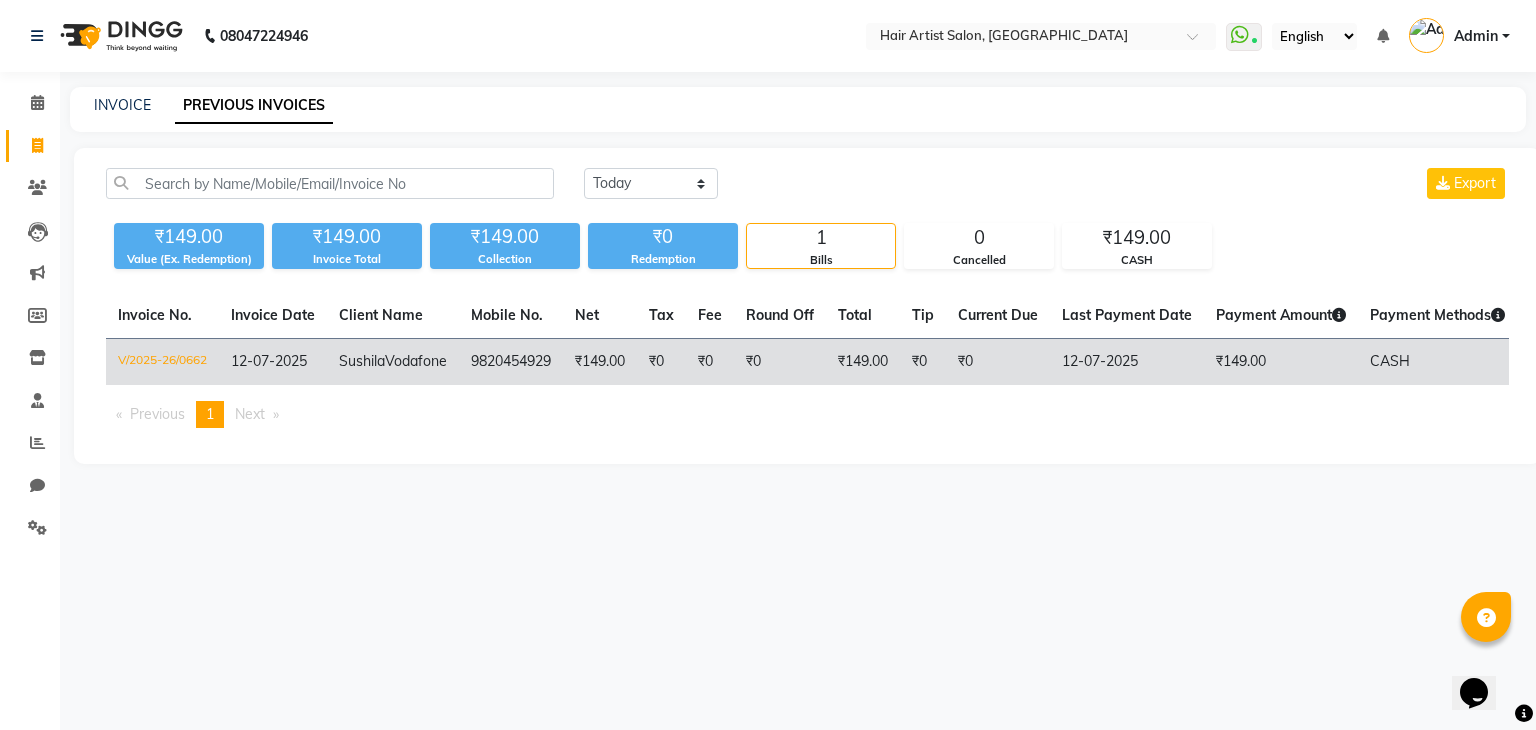 click on "₹0" 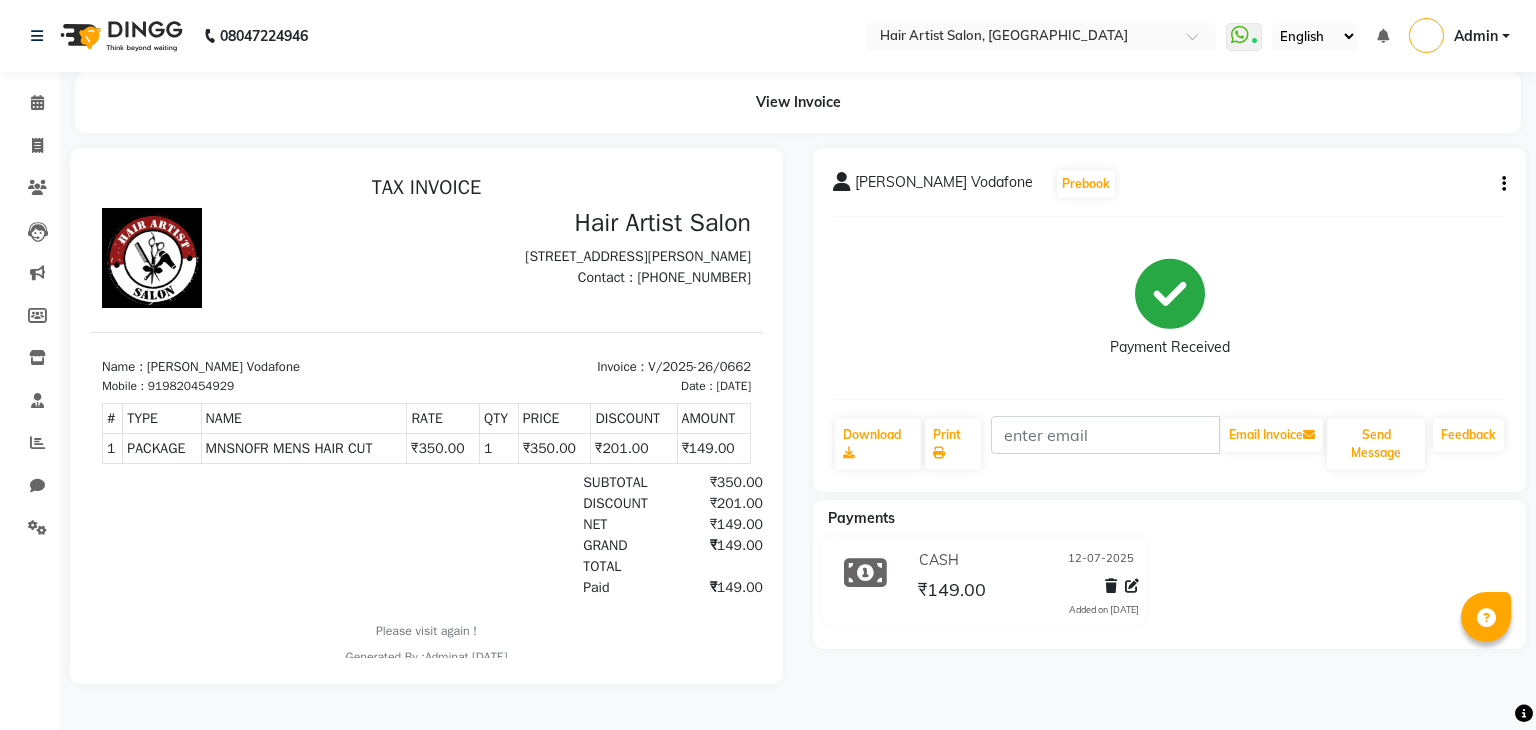 scroll, scrollTop: 0, scrollLeft: 0, axis: both 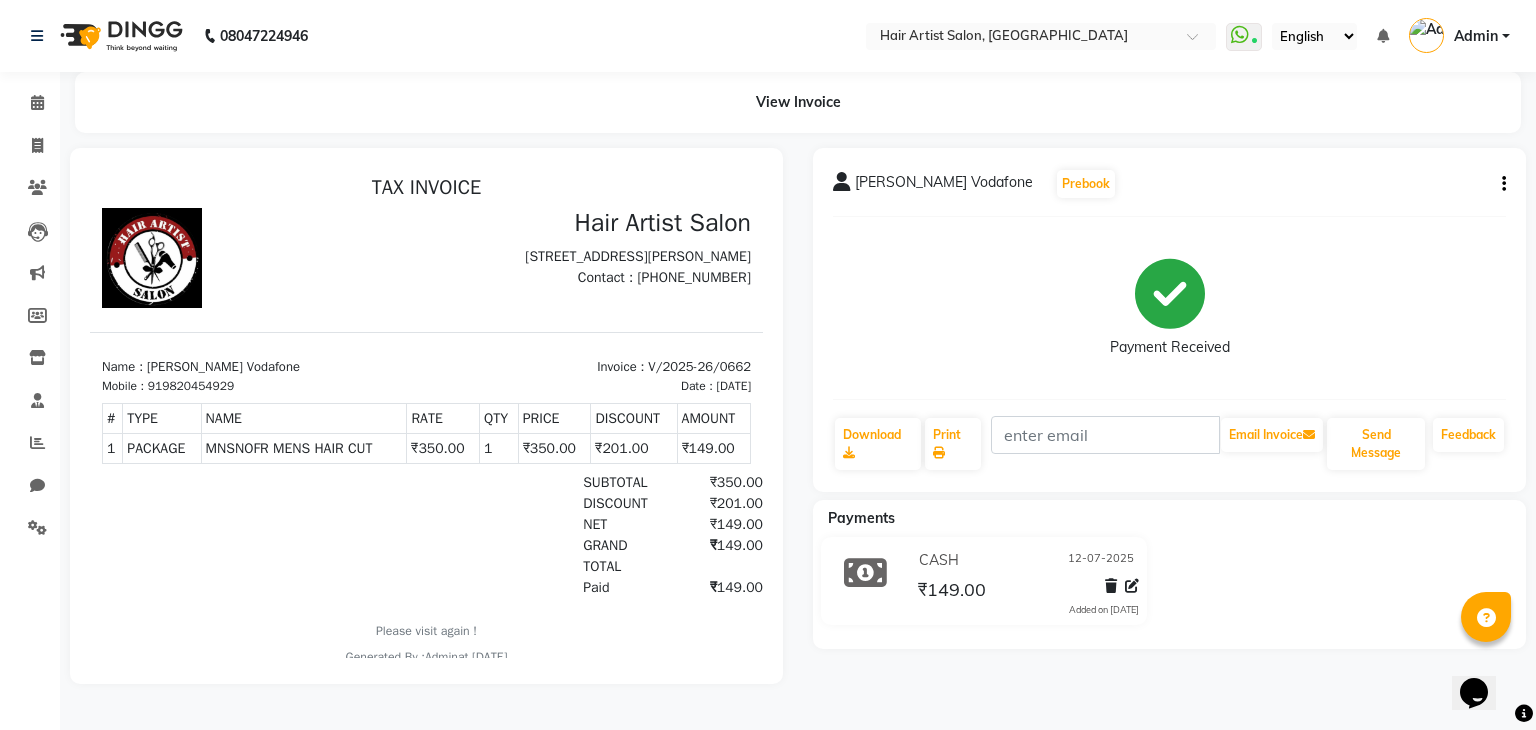click at bounding box center (258, 258) 